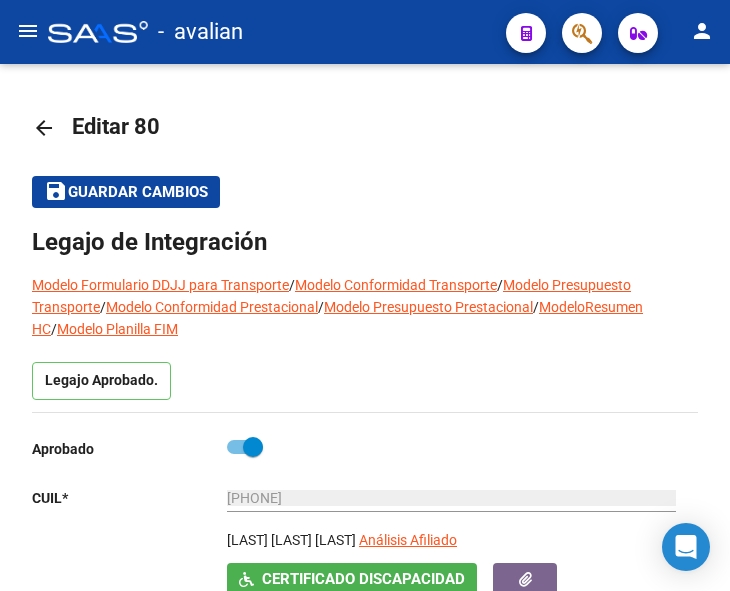 scroll, scrollTop: 0, scrollLeft: 0, axis: both 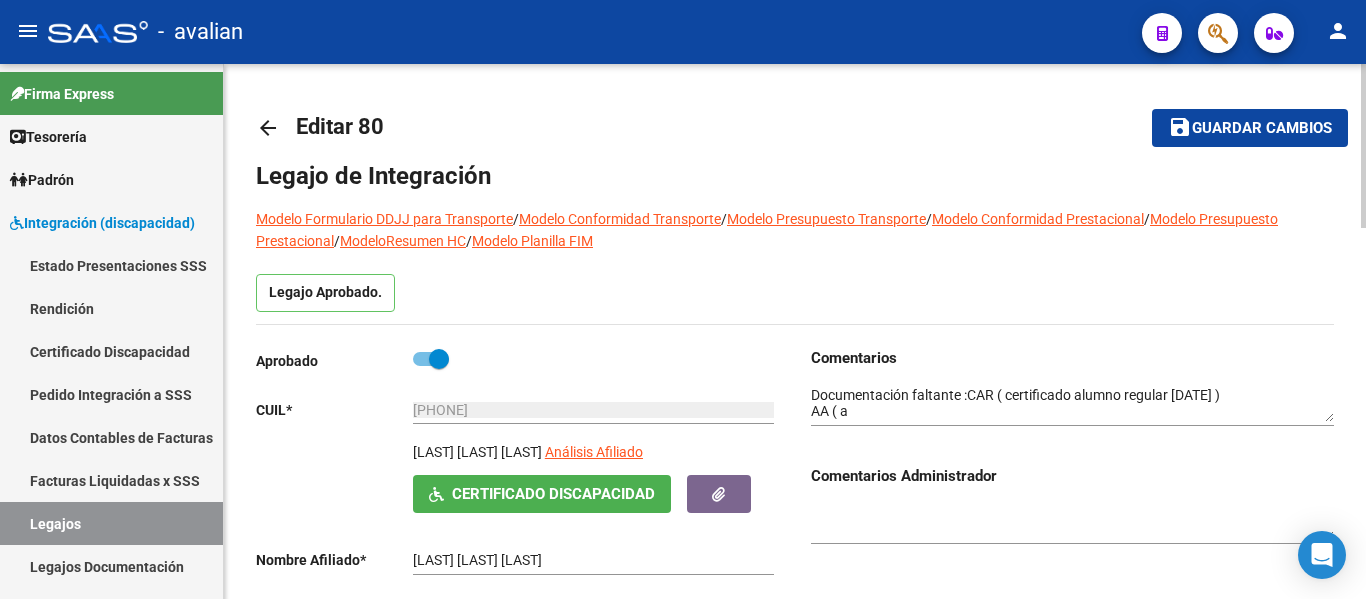 click on "arrow_back" 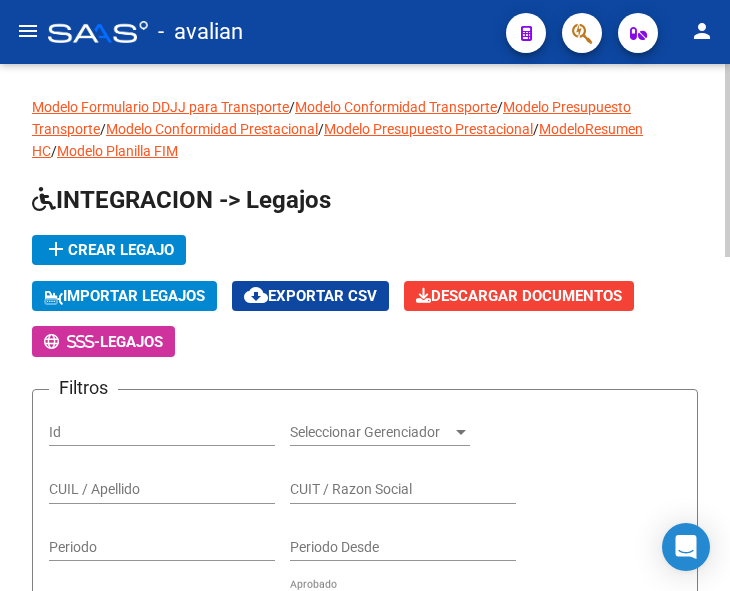 click on "INTEGRACION -> Legajos" 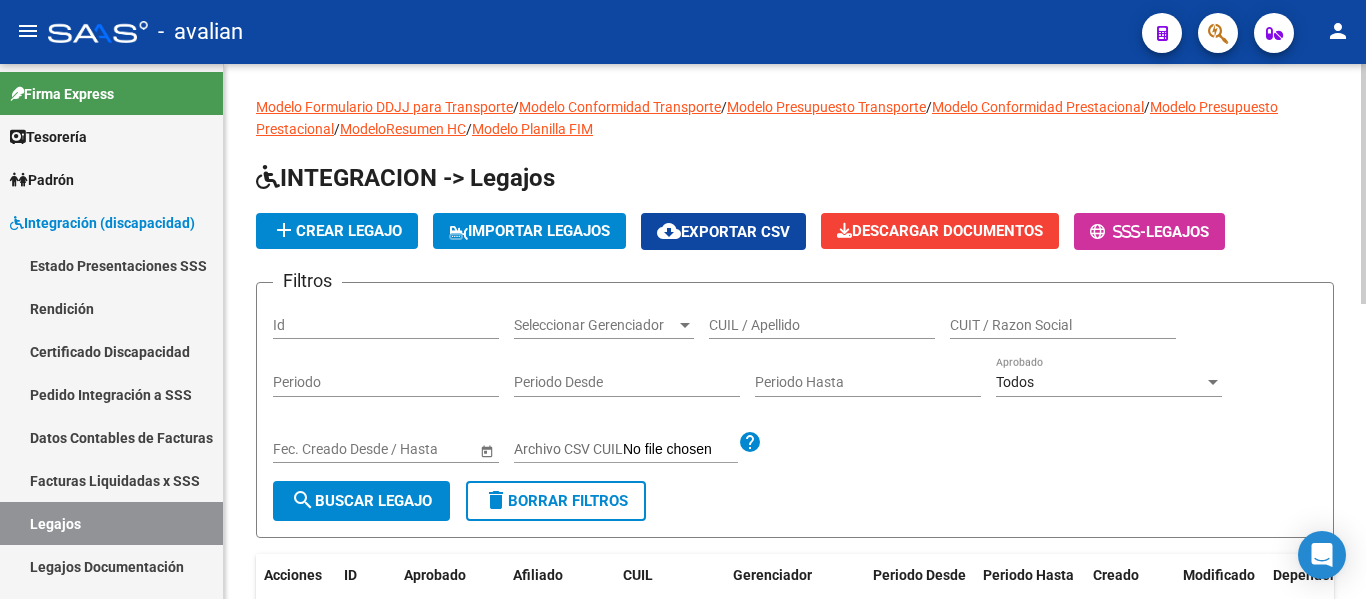 click on "CUIL / Apellido" at bounding box center (822, 325) 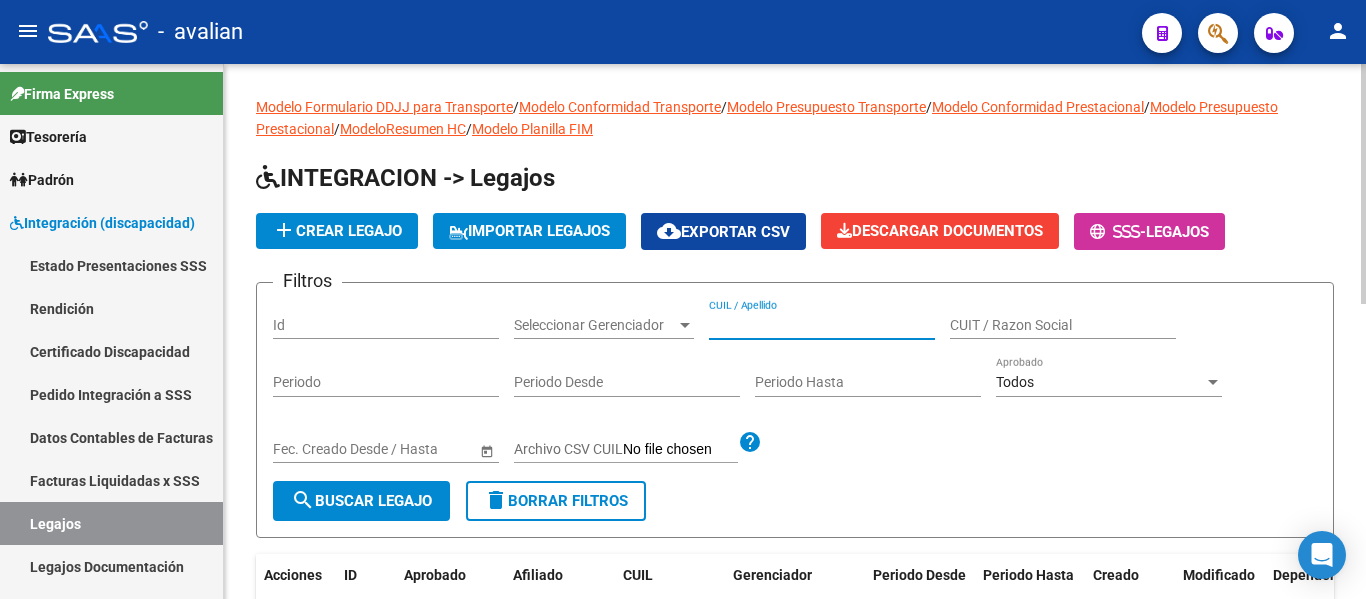 paste on "[PHONE]" 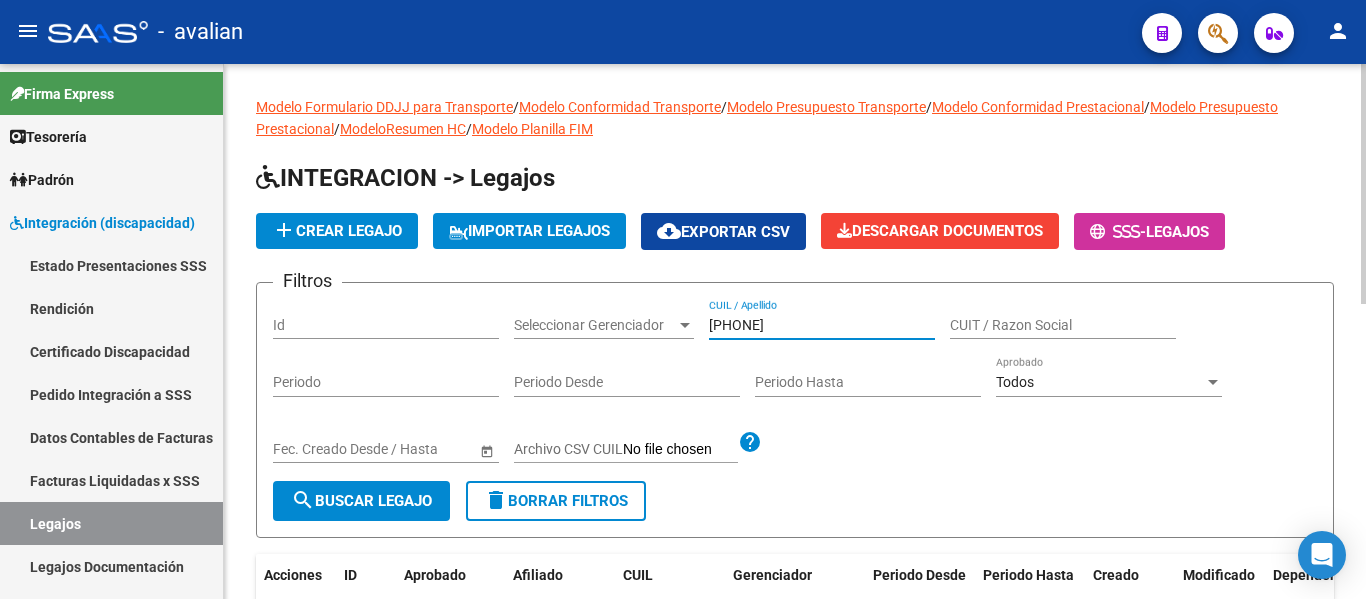 type on "[PHONE]" 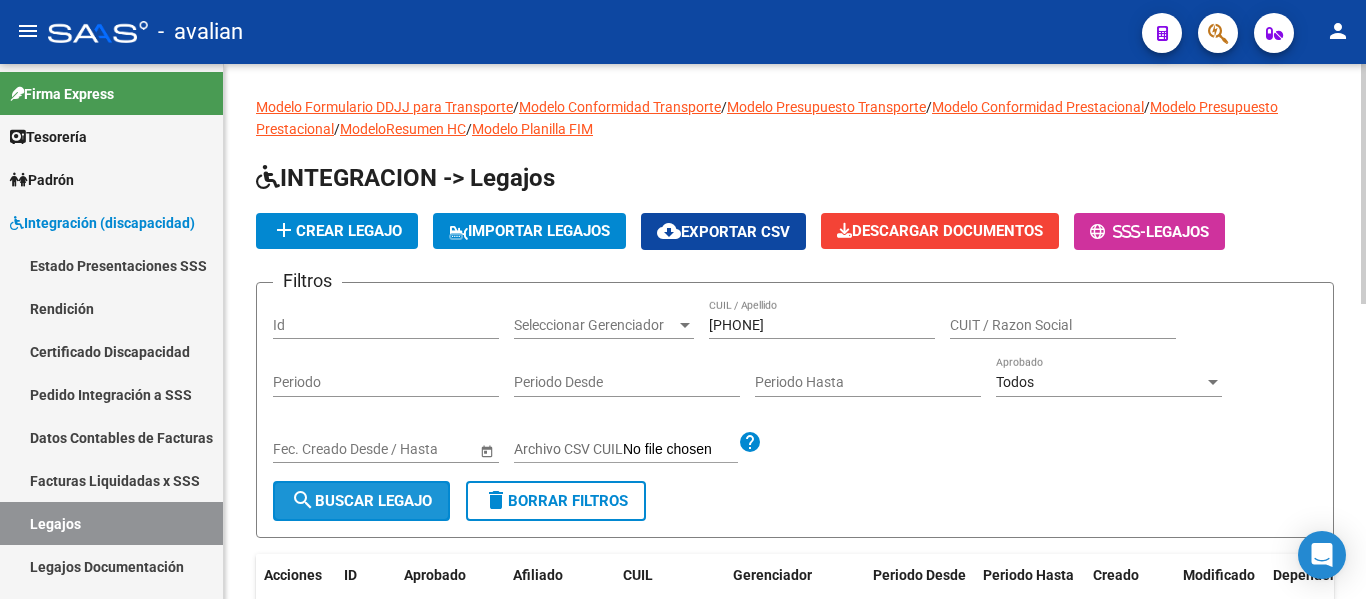 click on "search  Buscar Legajo" 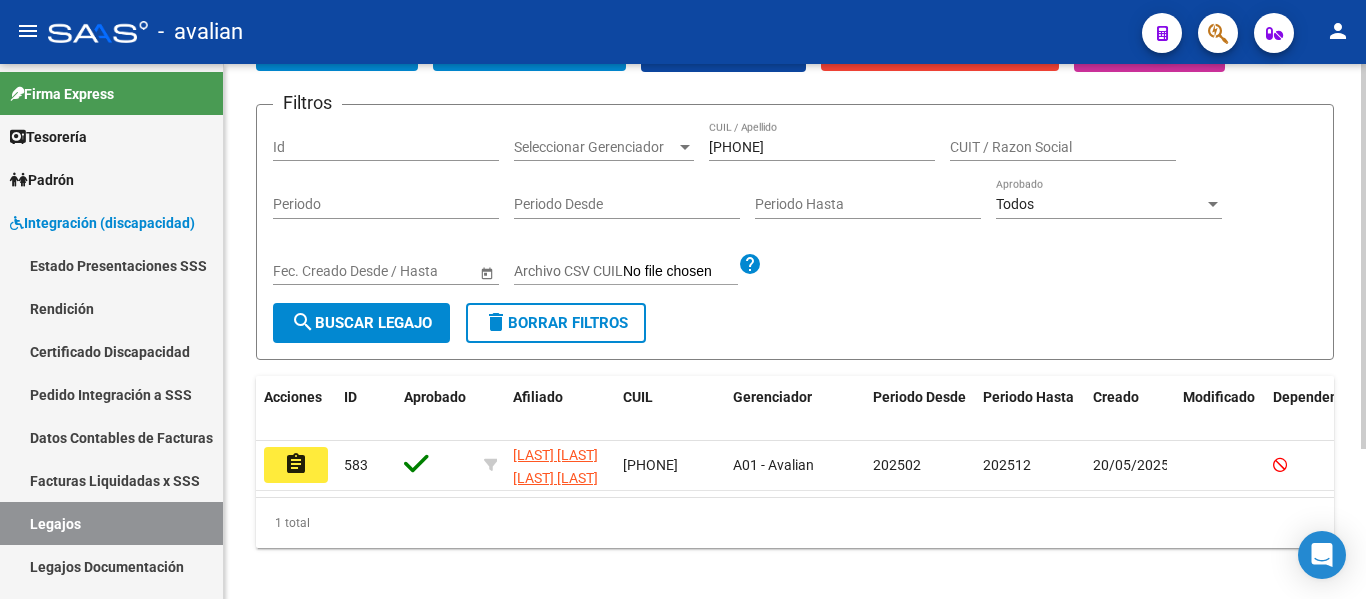 scroll, scrollTop: 200, scrollLeft: 0, axis: vertical 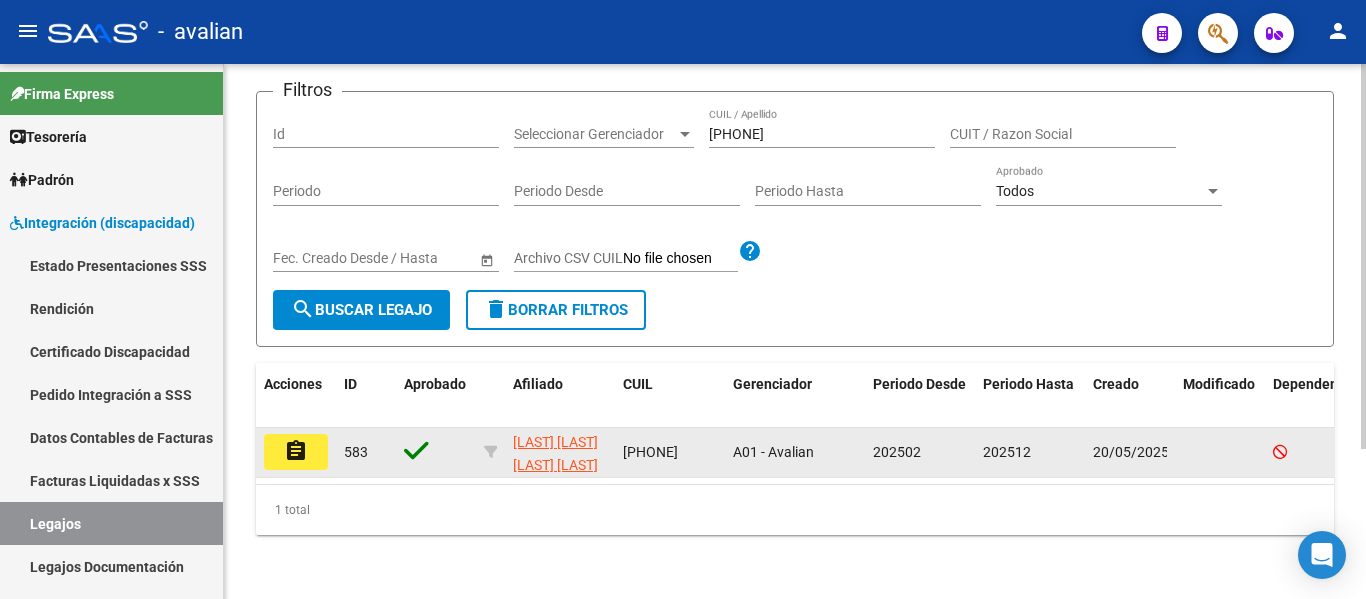 click on "assignment" 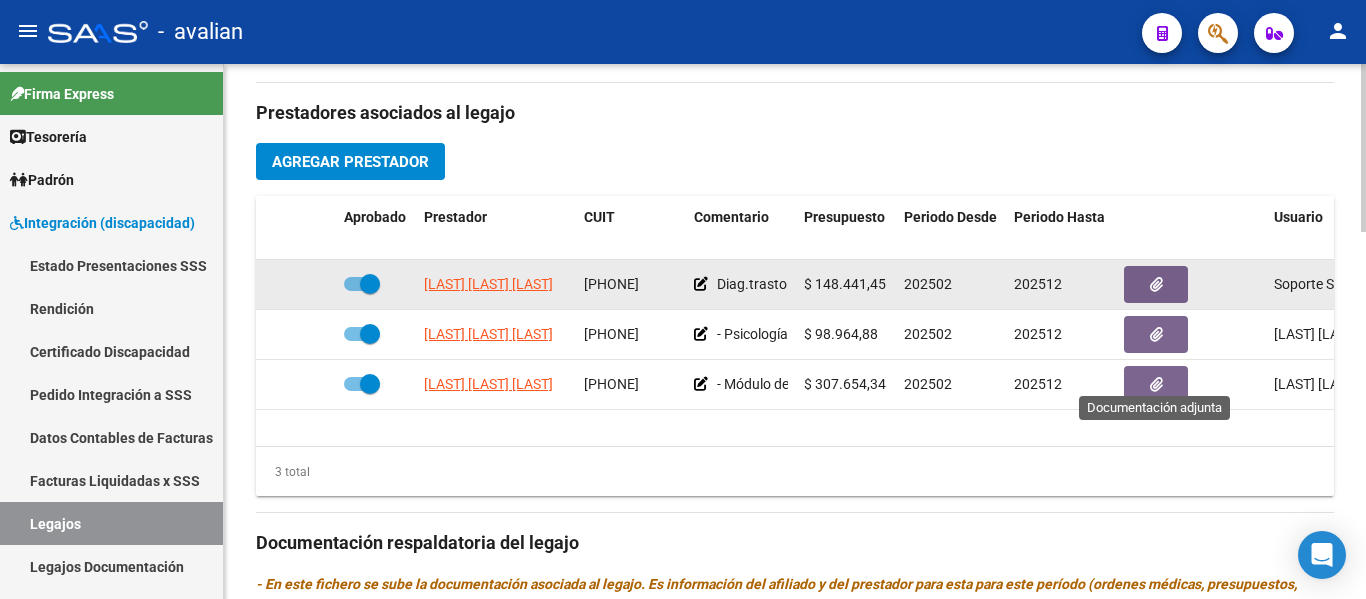 scroll, scrollTop: 800, scrollLeft: 0, axis: vertical 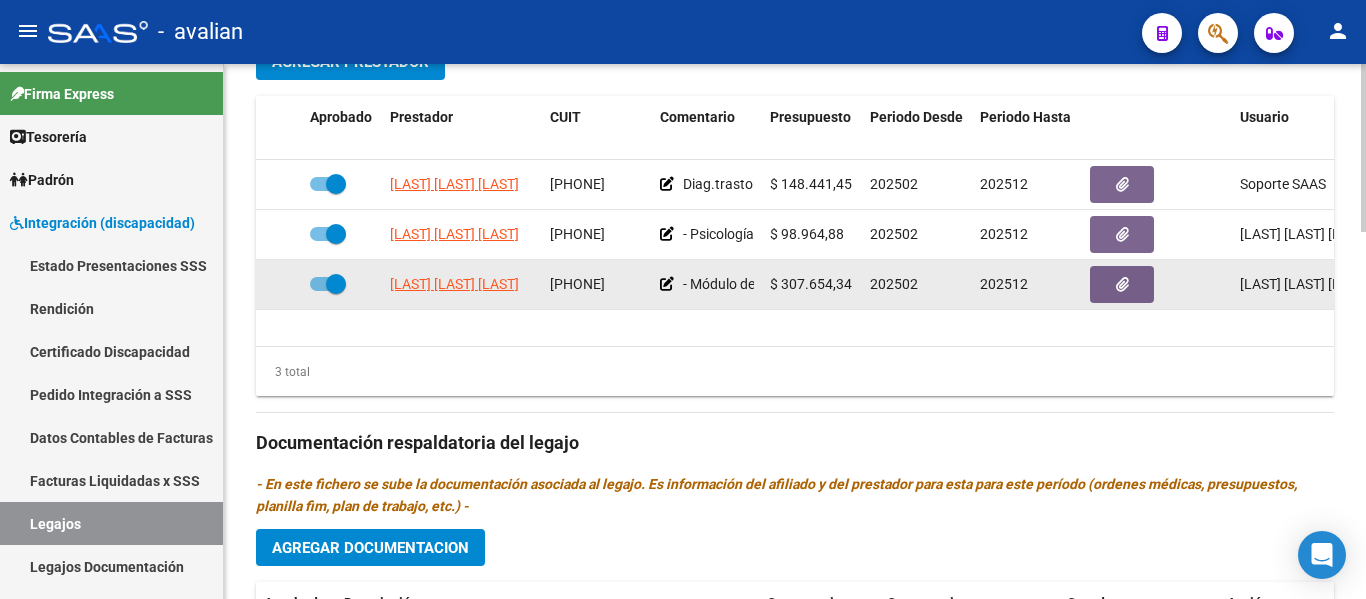 click 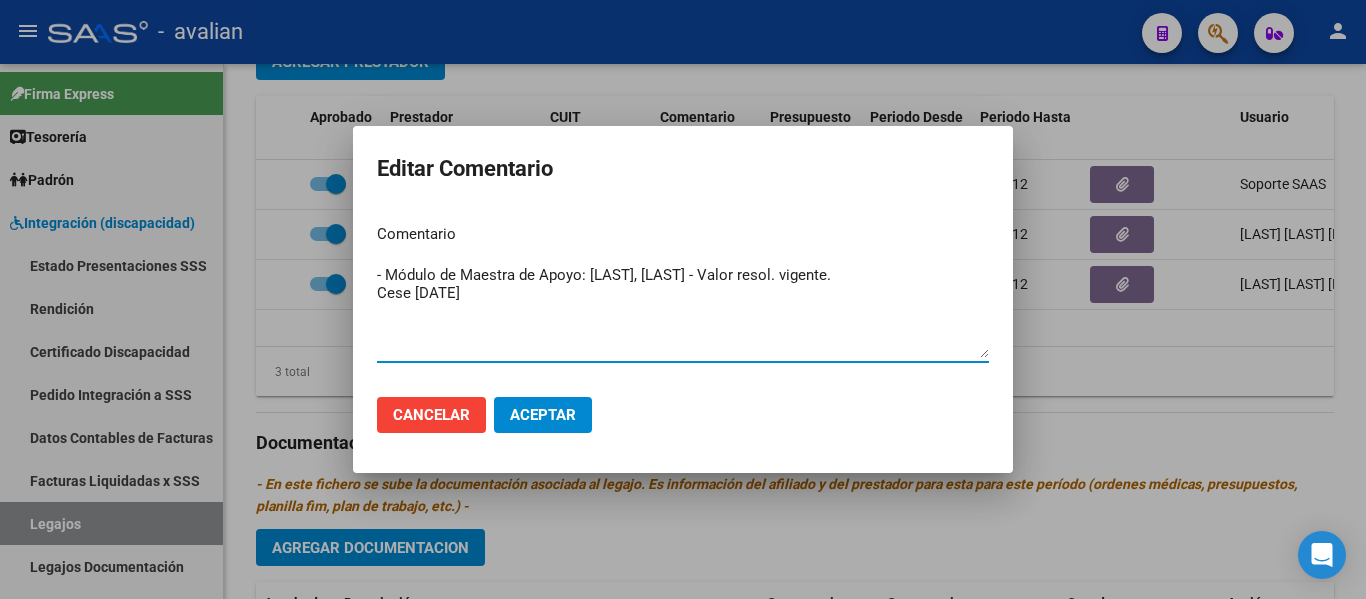 type on "- Módulo de Maestra de Apoyo: [LAST], [LAST] - Valor resol. vigente.
Cese [DATE]" 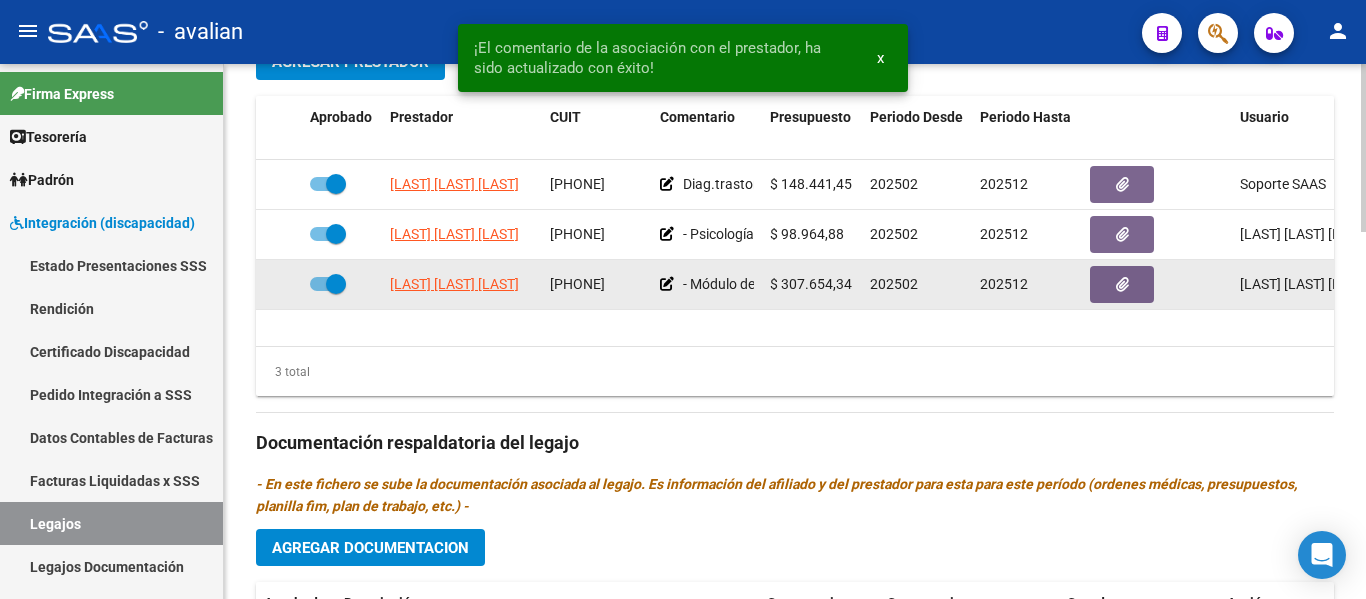 click at bounding box center (328, 284) 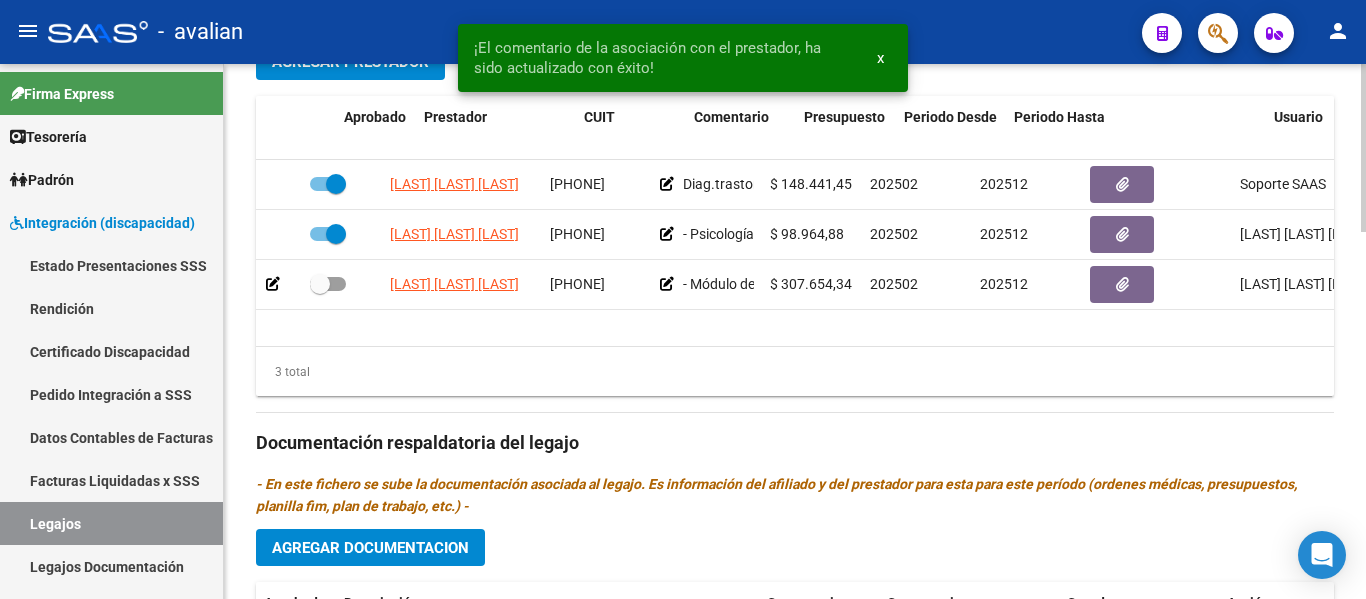 scroll, scrollTop: 0, scrollLeft: 0, axis: both 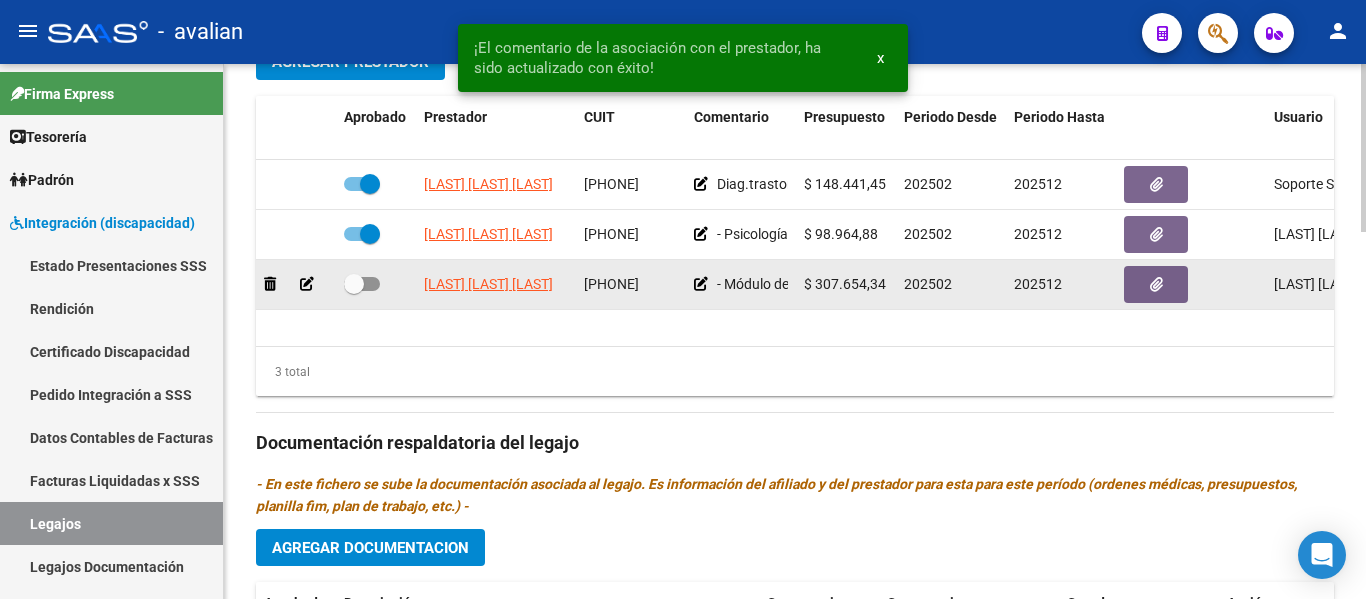 click 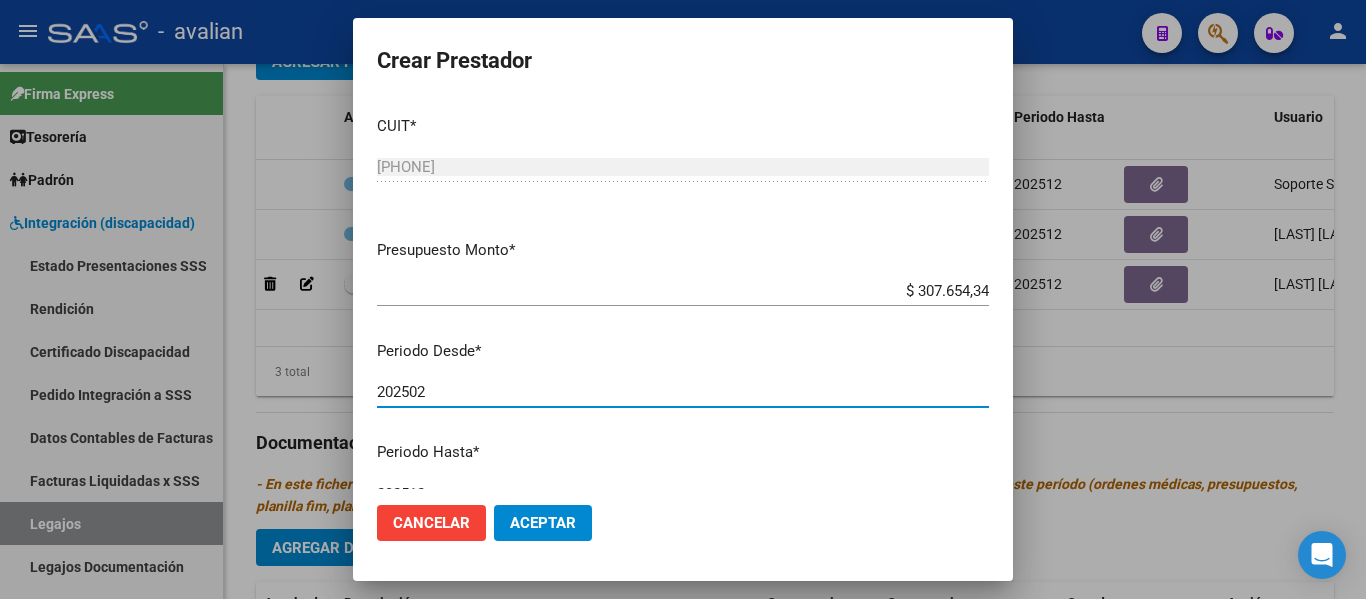 click on "202502" at bounding box center [683, 392] 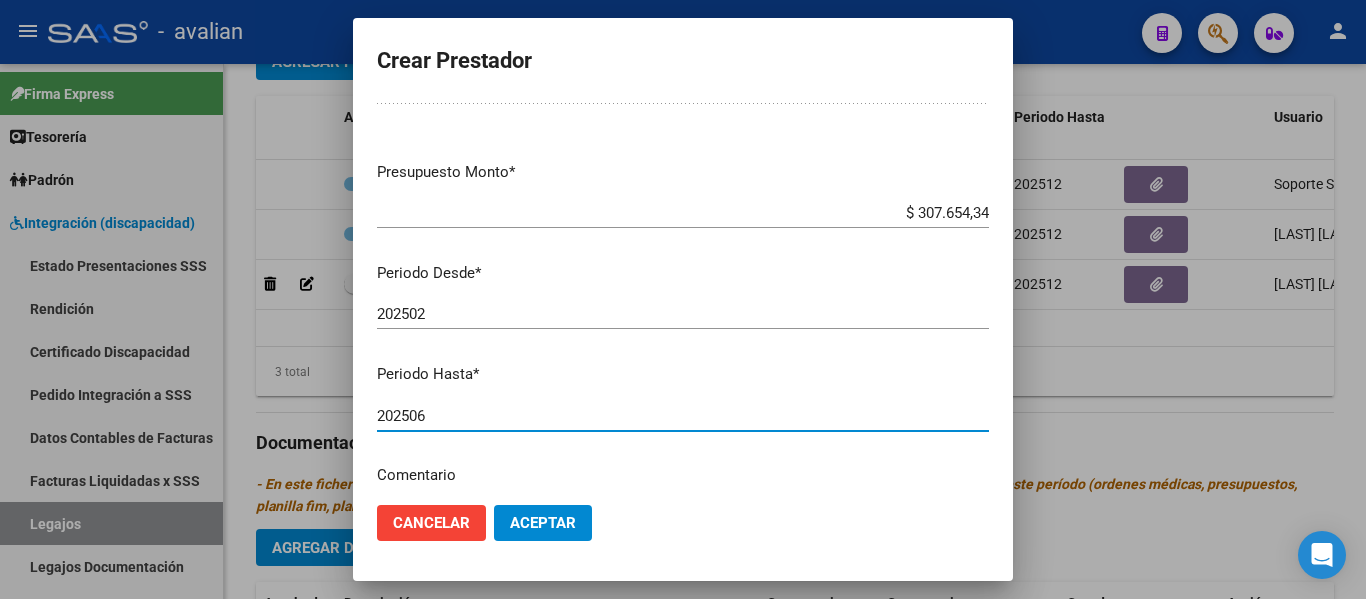 scroll, scrollTop: 113, scrollLeft: 0, axis: vertical 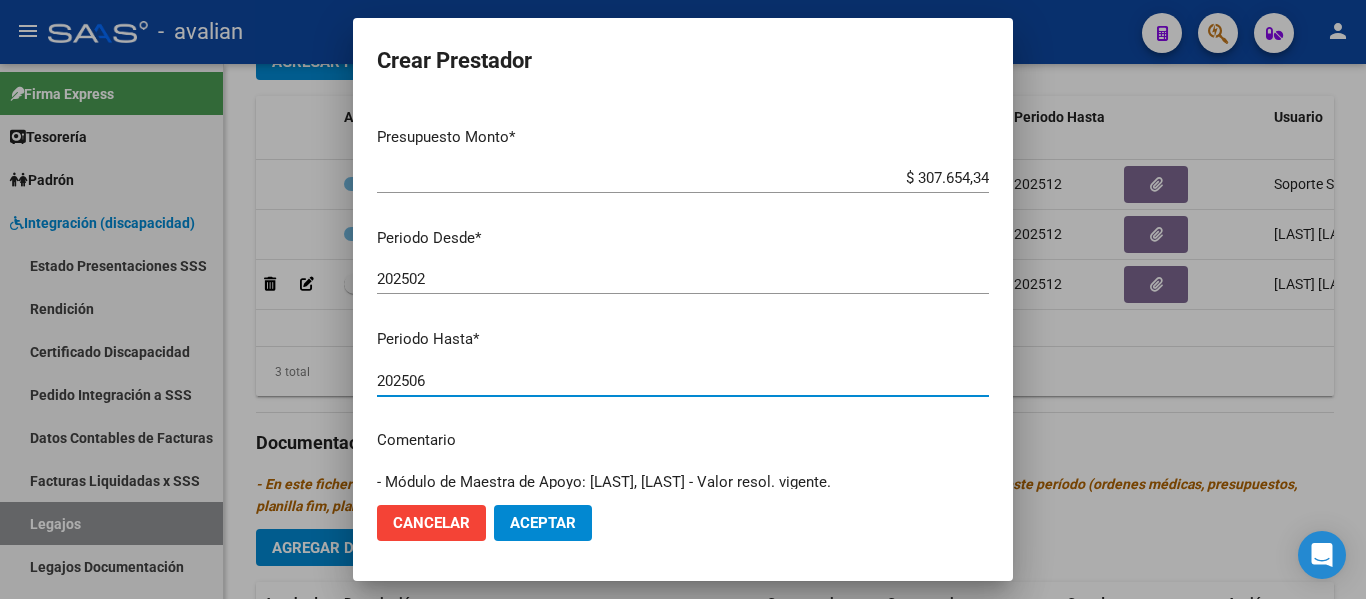 type on "202506" 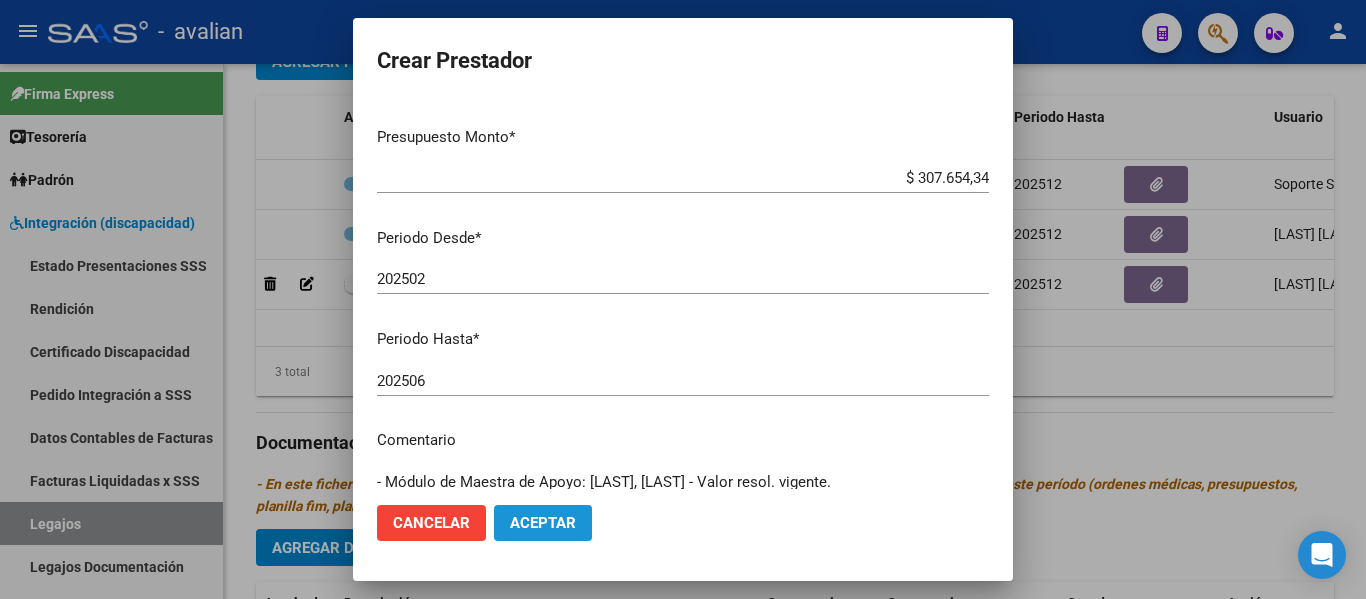 click on "Aceptar" 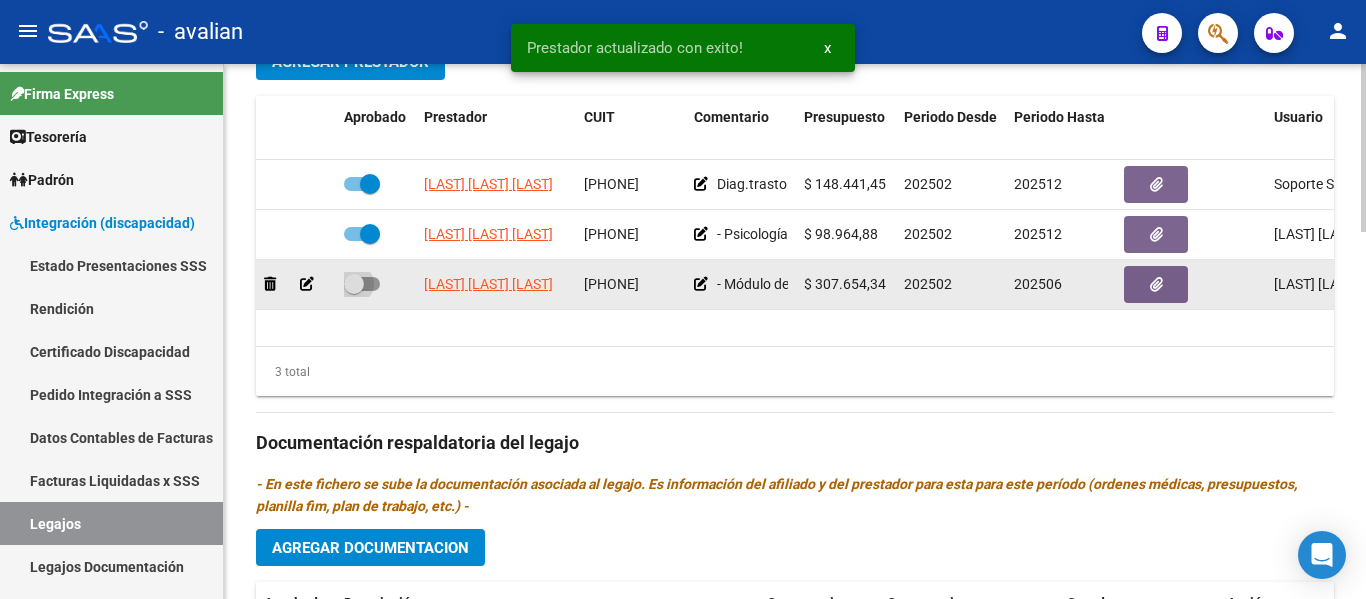 click at bounding box center (362, 284) 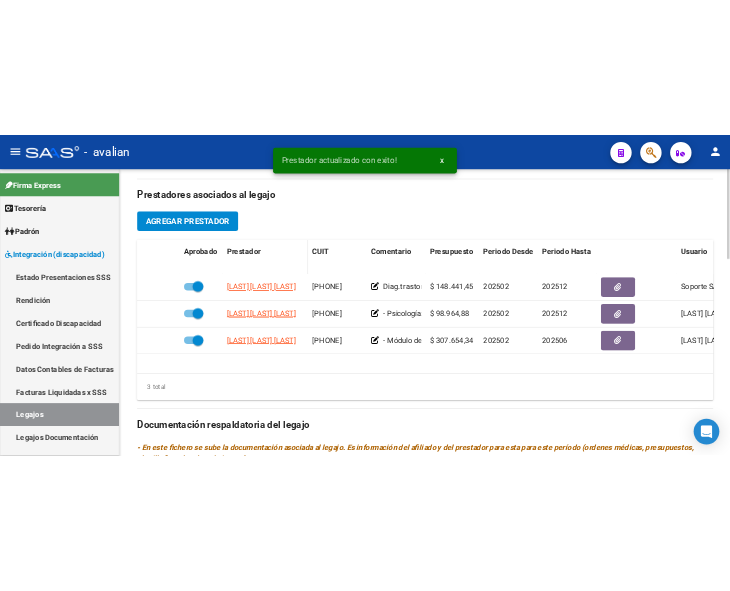 scroll, scrollTop: 700, scrollLeft: 0, axis: vertical 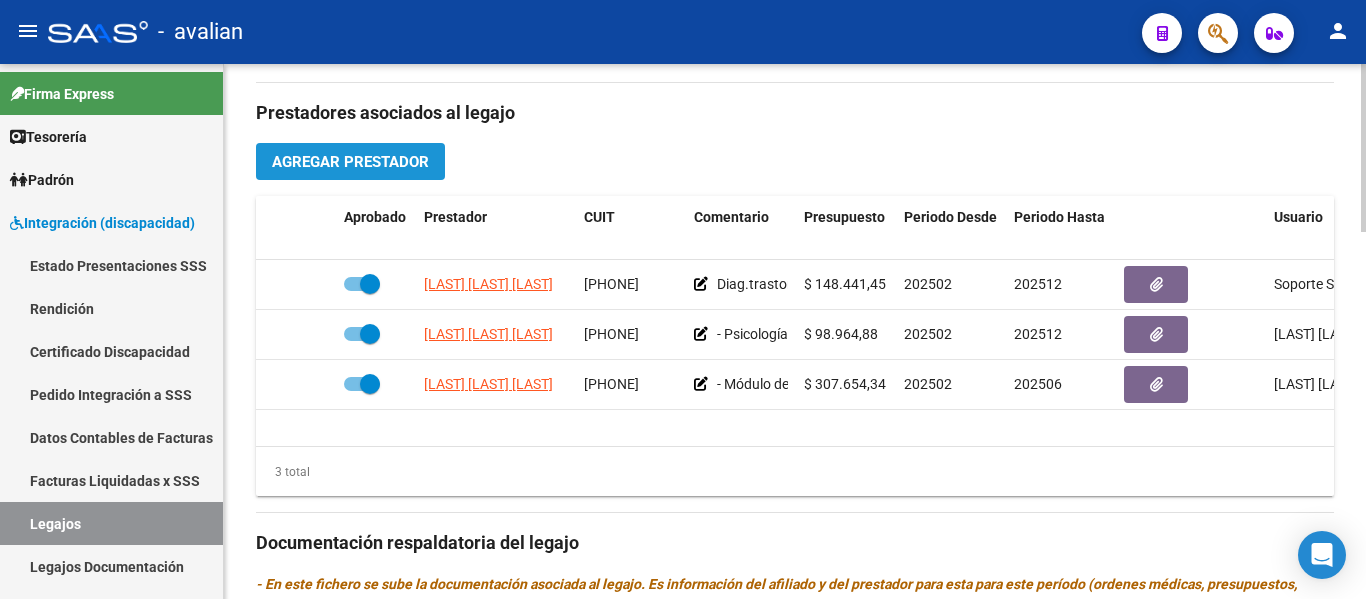 click on "Agregar Prestador" 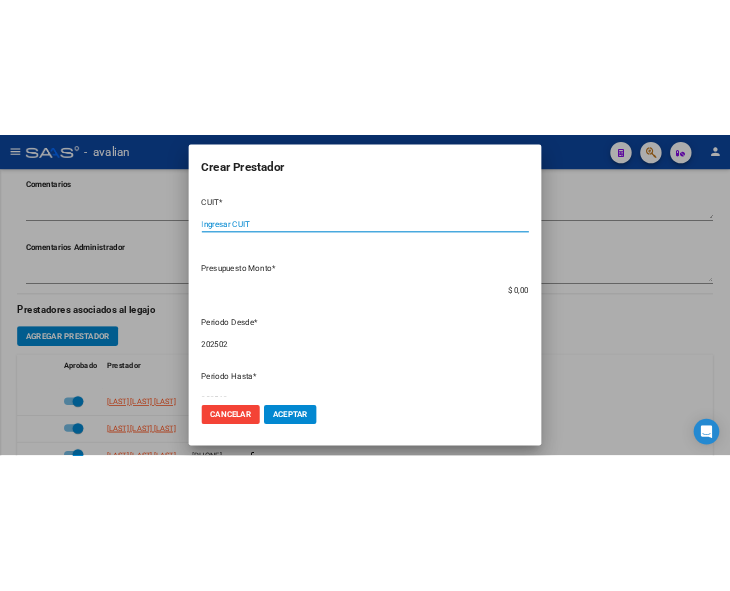 scroll, scrollTop: 782, scrollLeft: 0, axis: vertical 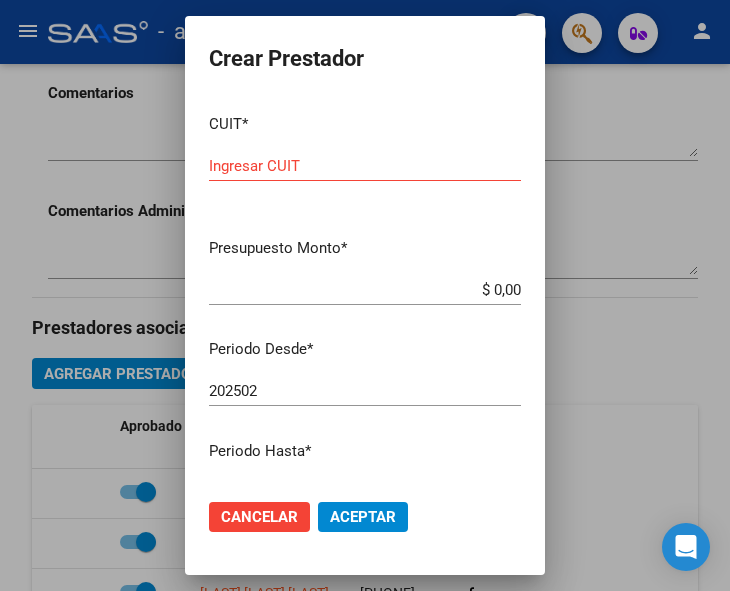 click on "Ingresar CUIT" at bounding box center [365, 166] 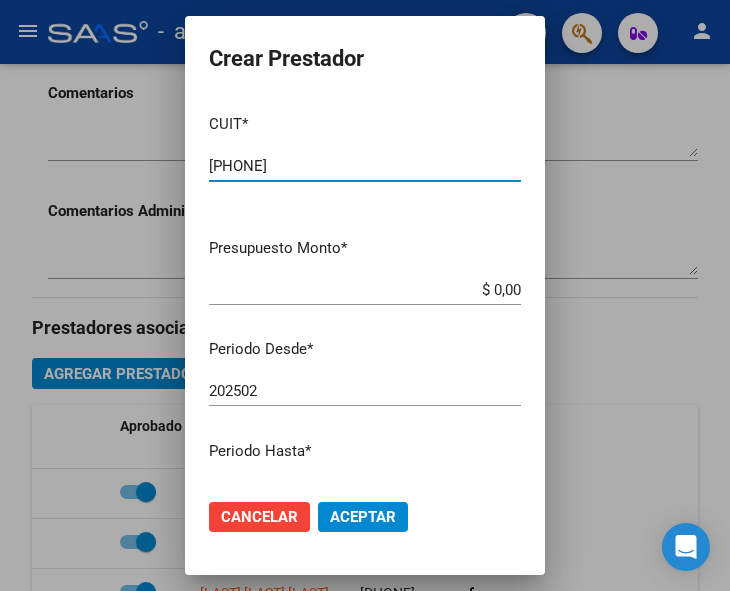 type on "[PHONE]" 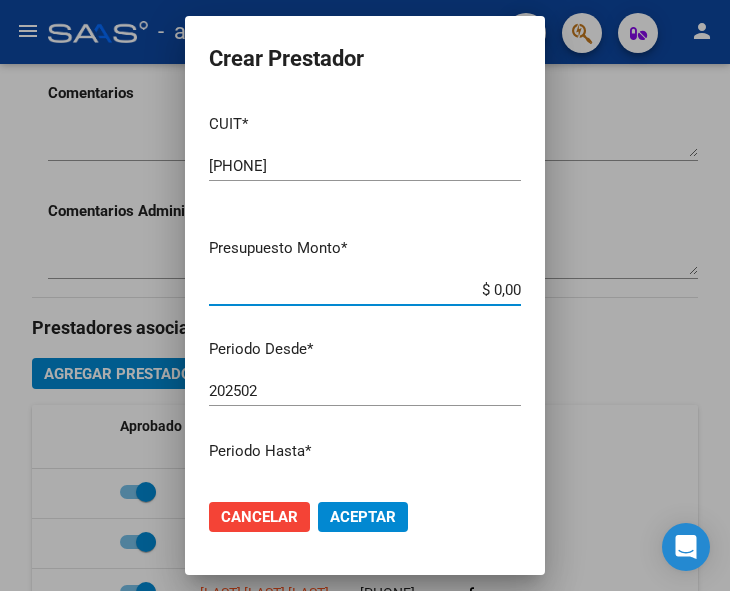 drag, startPoint x: 441, startPoint y: 283, endPoint x: 517, endPoint y: 287, distance: 76.105194 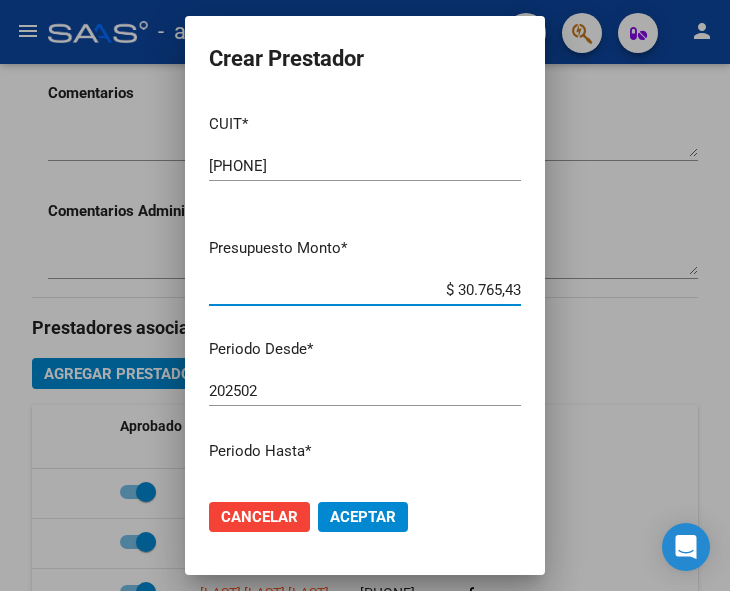 type on "$ 307.654,34" 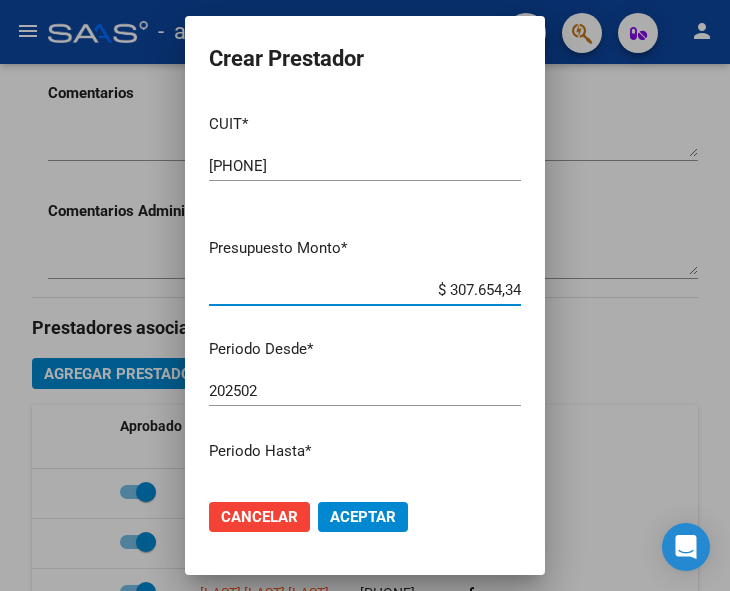 click on "202502" at bounding box center [365, 391] 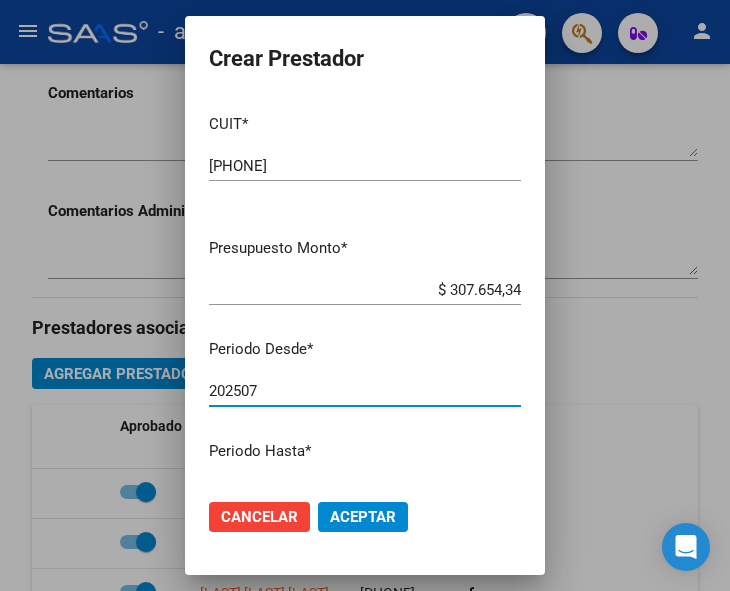 scroll, scrollTop: 100, scrollLeft: 0, axis: vertical 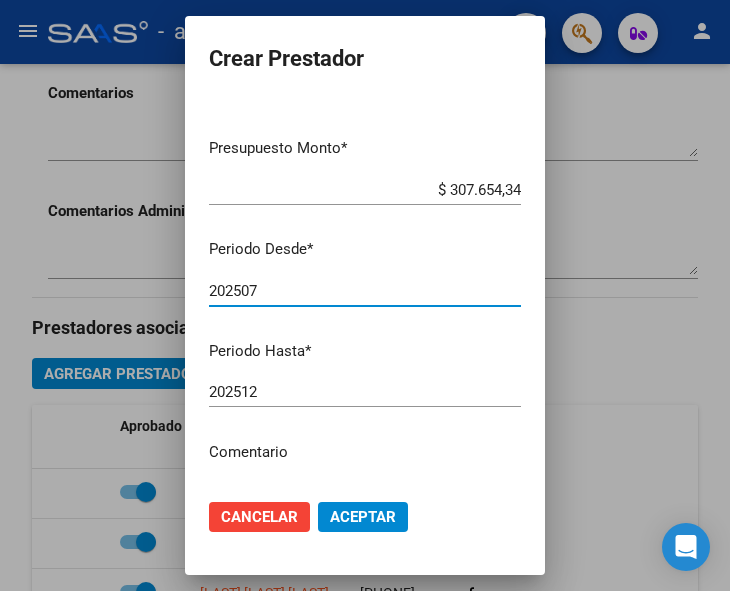 type on "202507" 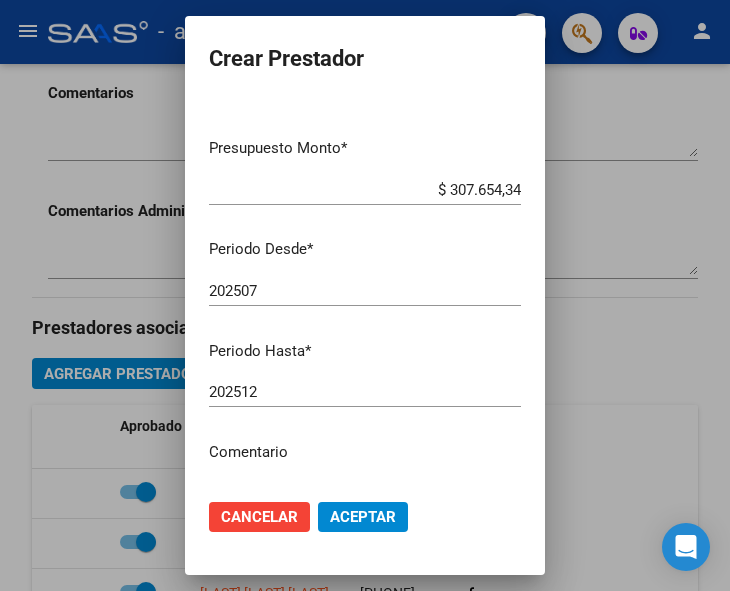click on "Comentario" at bounding box center [365, 452] 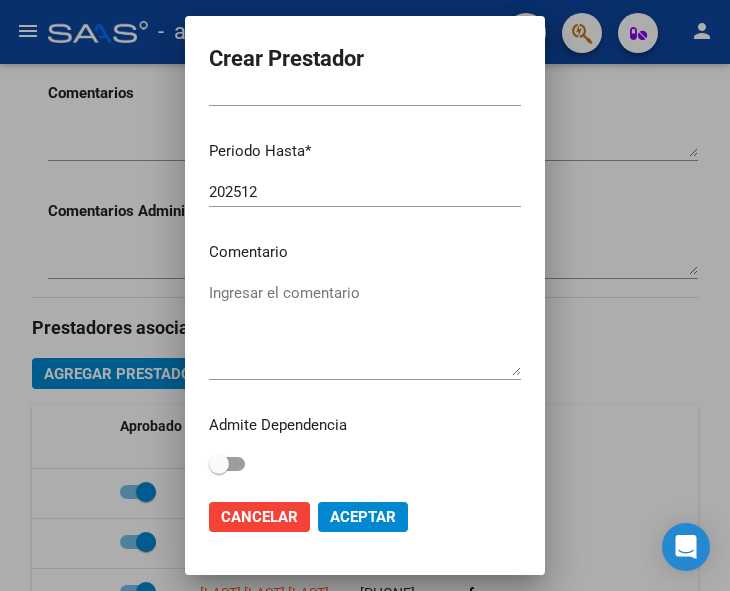 click on "Ingresar el comentario" at bounding box center (365, 329) 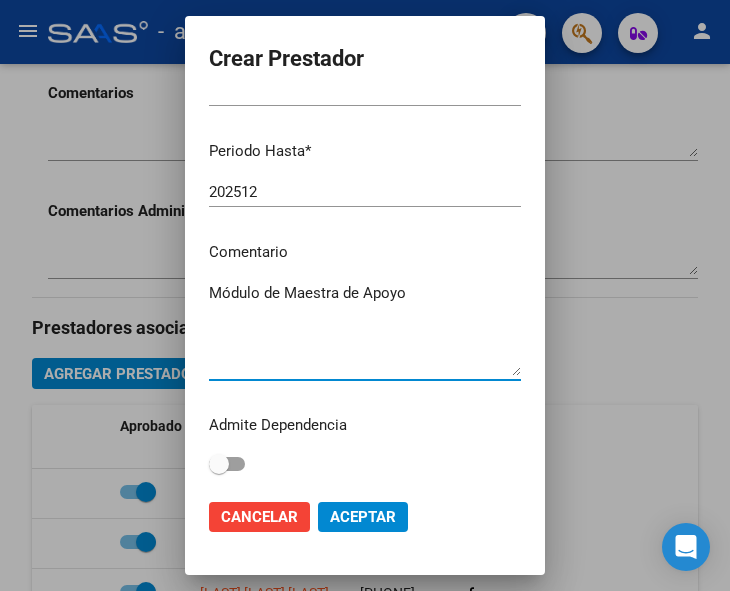type on "Módulo de Maestra de Apoyo" 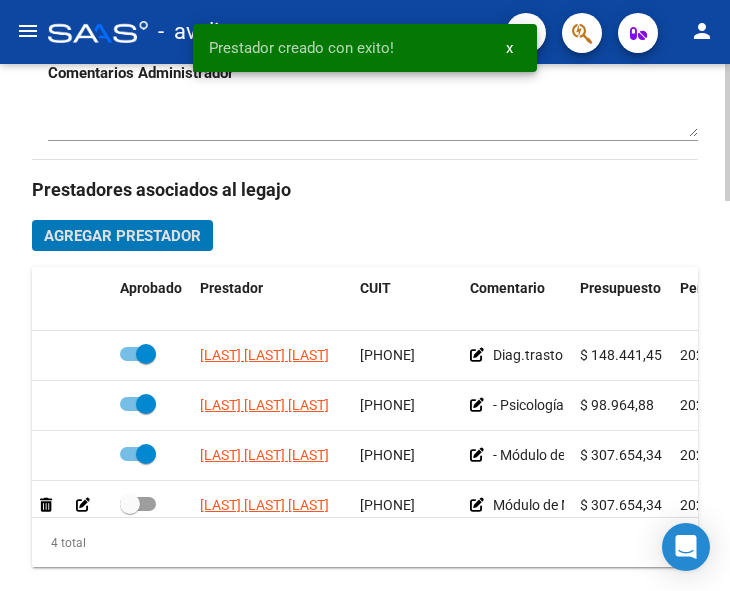 scroll, scrollTop: 982, scrollLeft: 0, axis: vertical 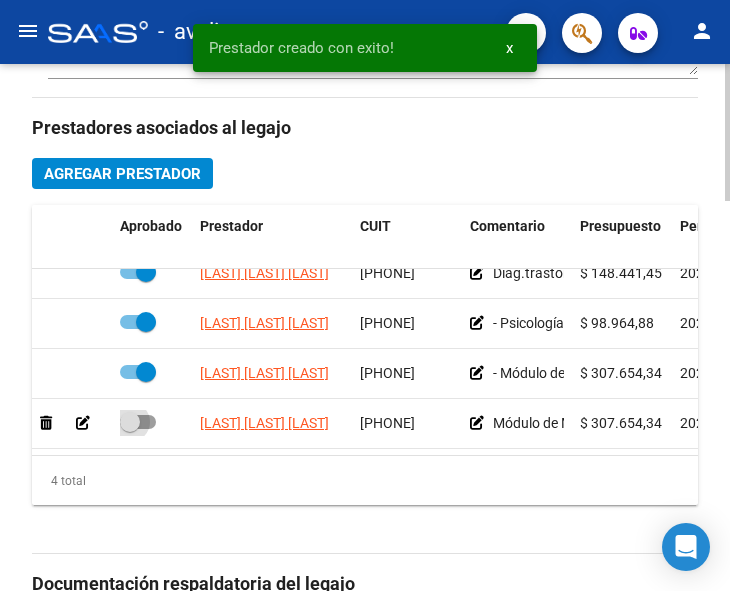 click at bounding box center (138, 422) 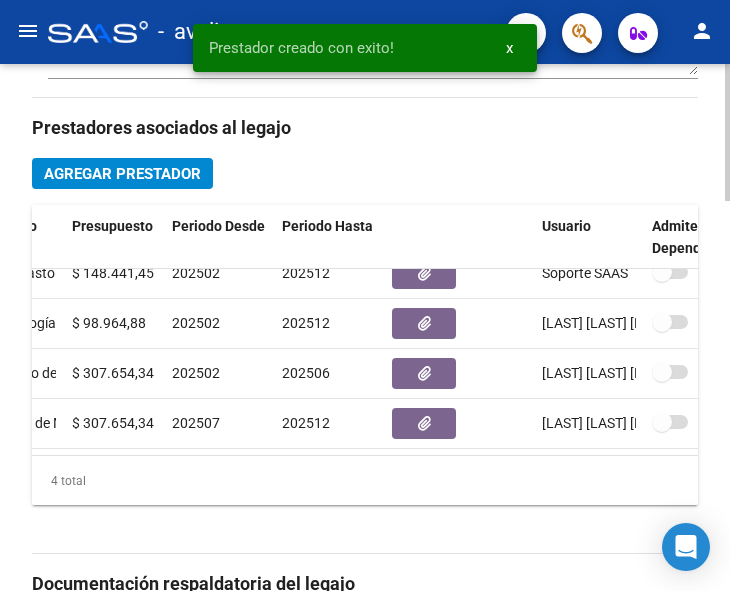 scroll, scrollTop: 36, scrollLeft: 517, axis: both 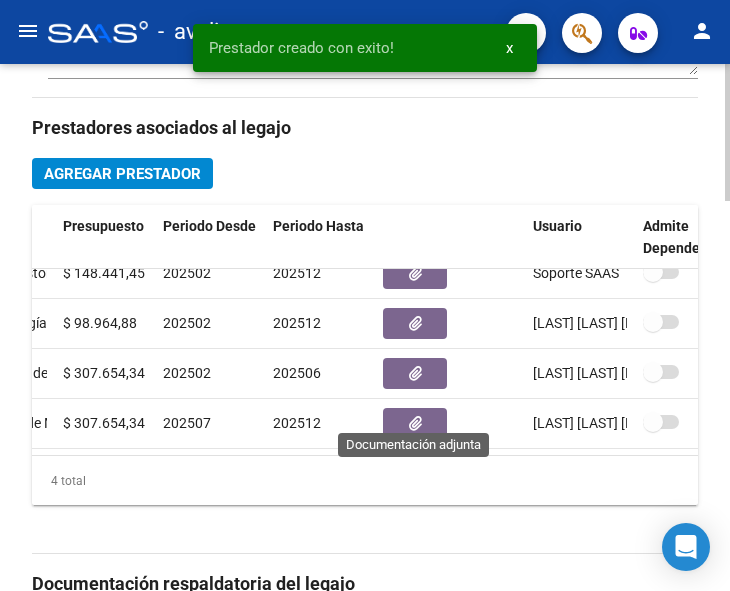 click 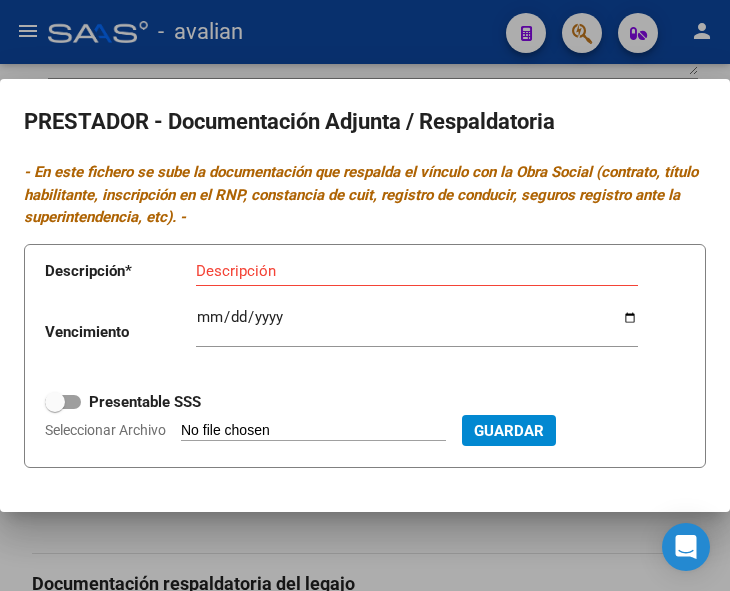 click on "Seleccionar Archivo" at bounding box center (313, 431) 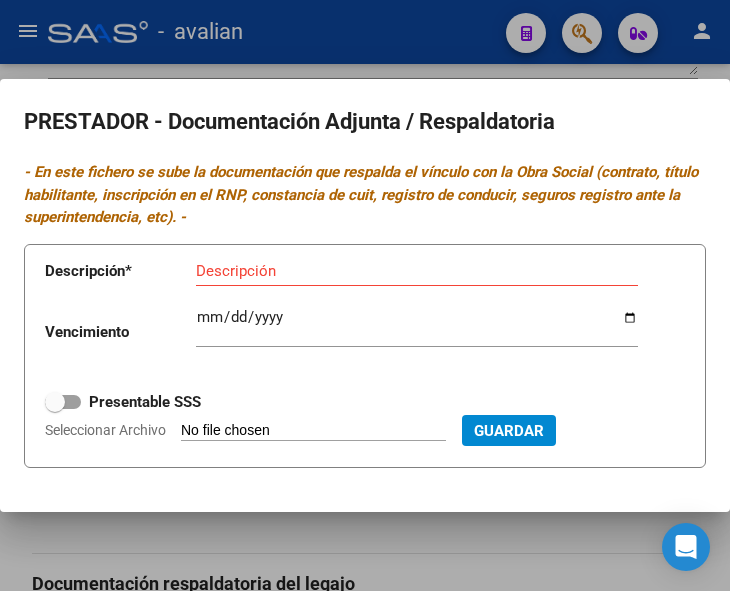 type on "C:\fakepath\MMA ARCA.jpg" 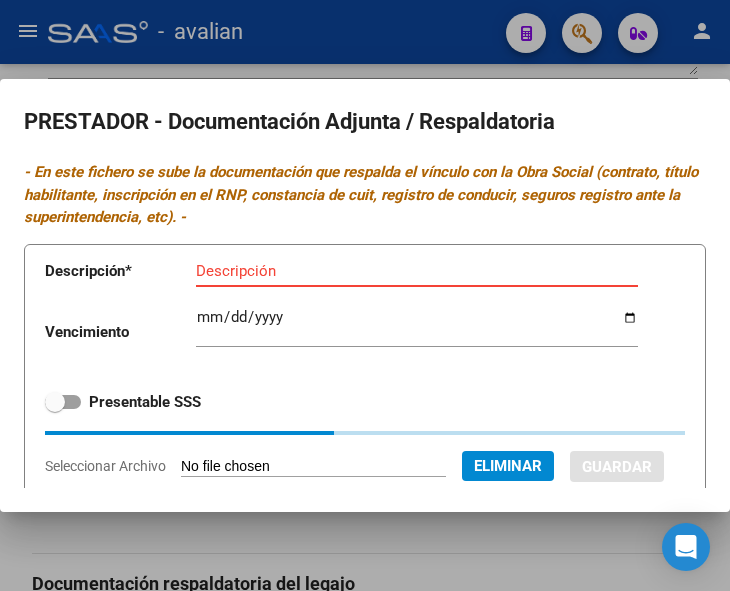 click on "Descripción" at bounding box center (417, 271) 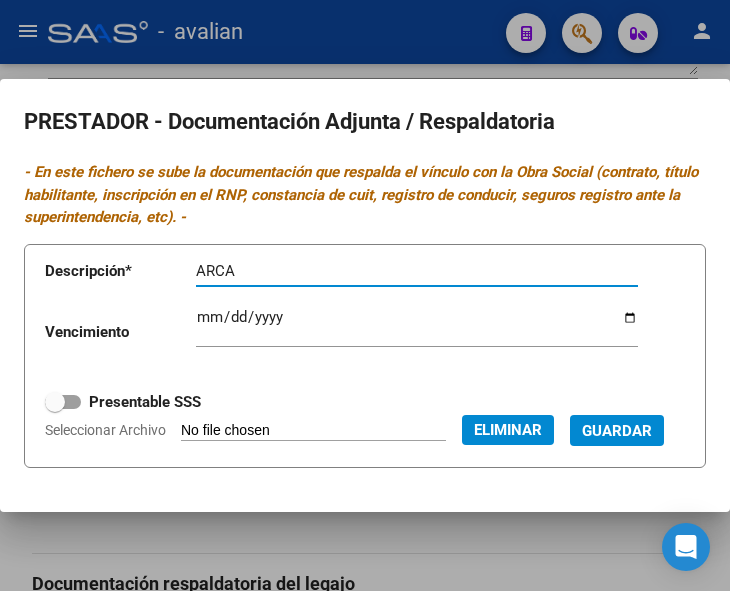 type on "ARCA" 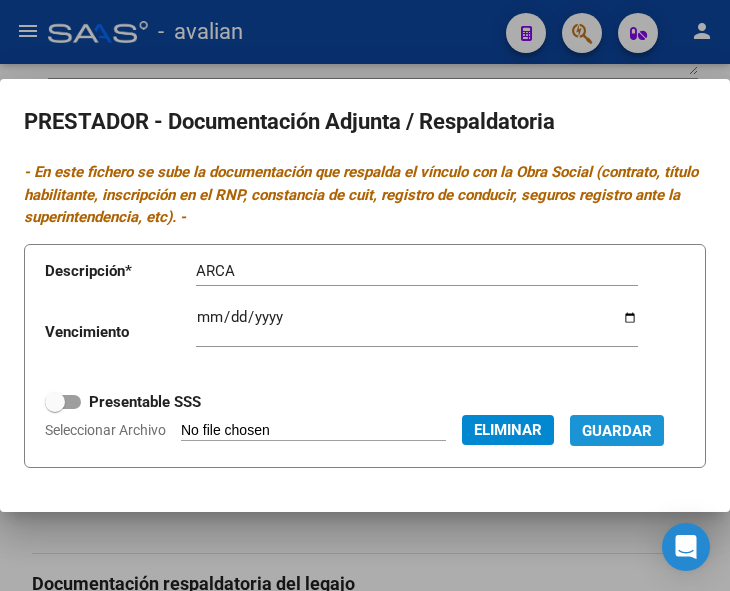 click on "Guardar" at bounding box center [617, 431] 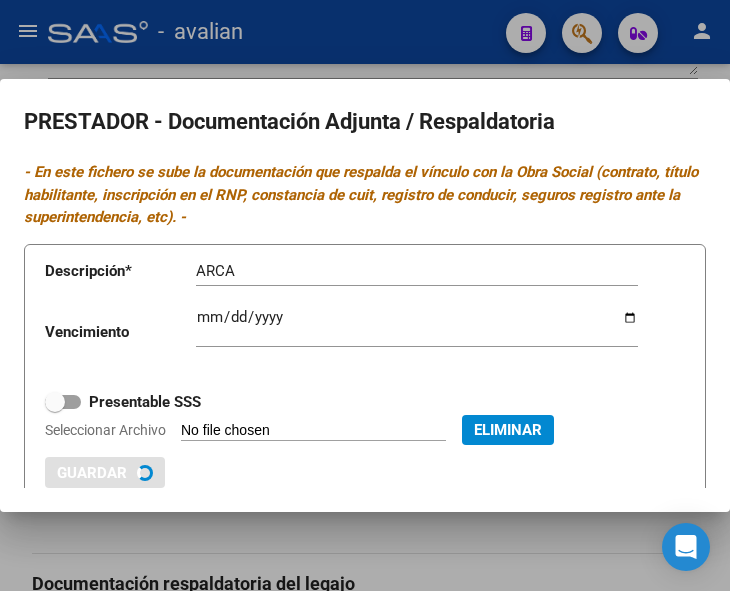 type 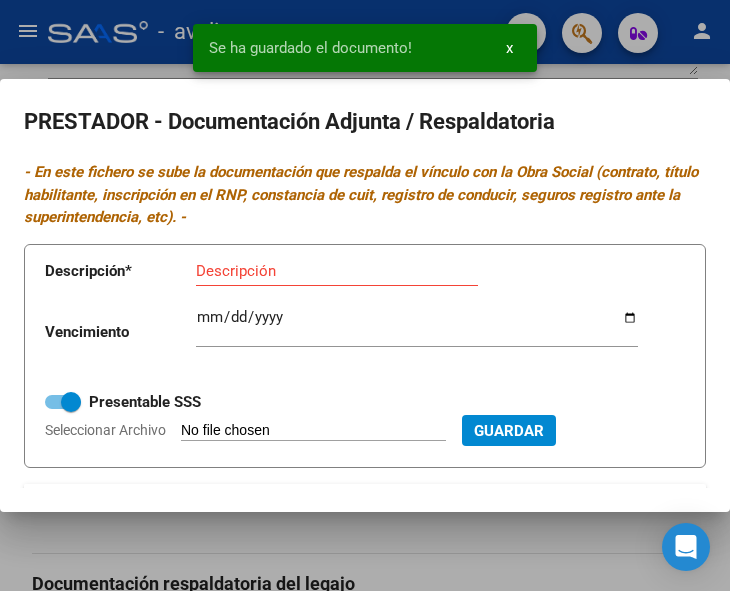 click on "Seleccionar Archivo" at bounding box center [313, 431] 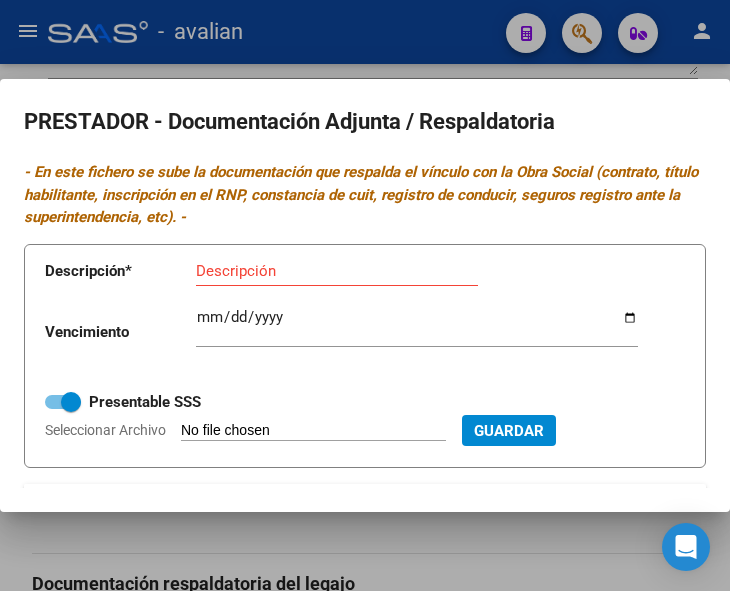 type on "C:\fakepath\MMA ANALITICO.jpg" 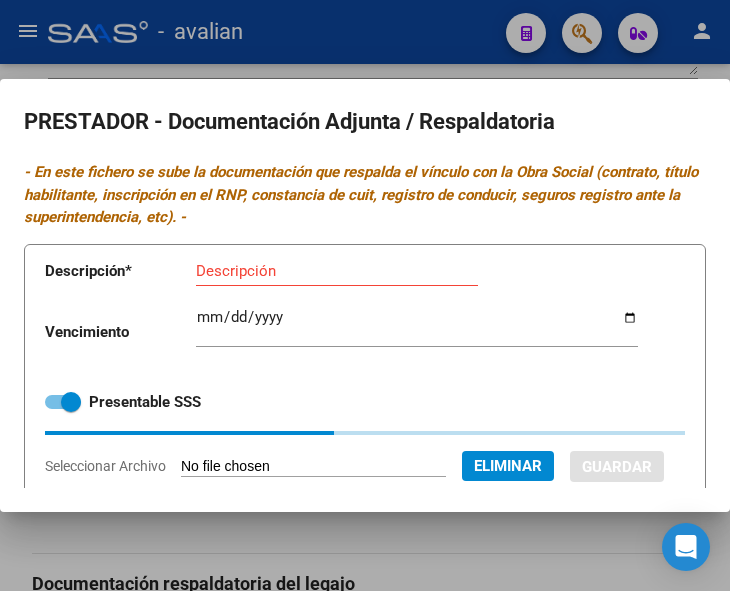 click on "Descripción" at bounding box center [337, 271] 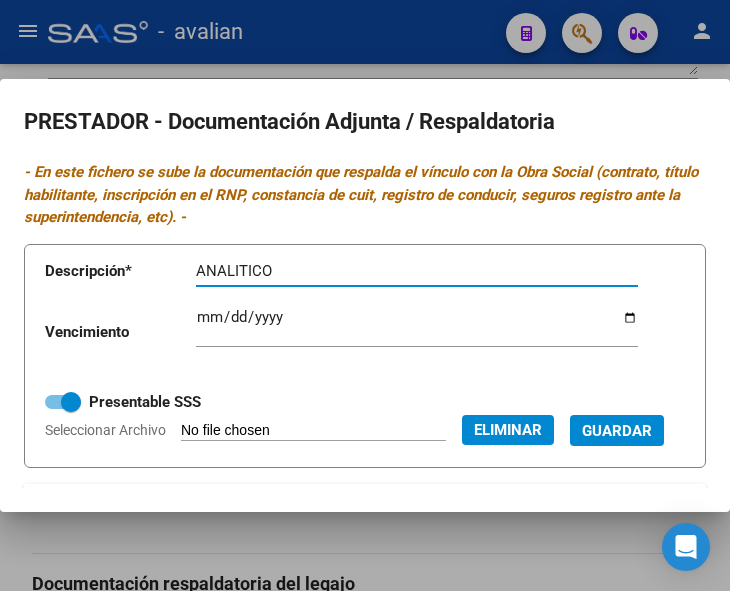 type on "ANALITICO" 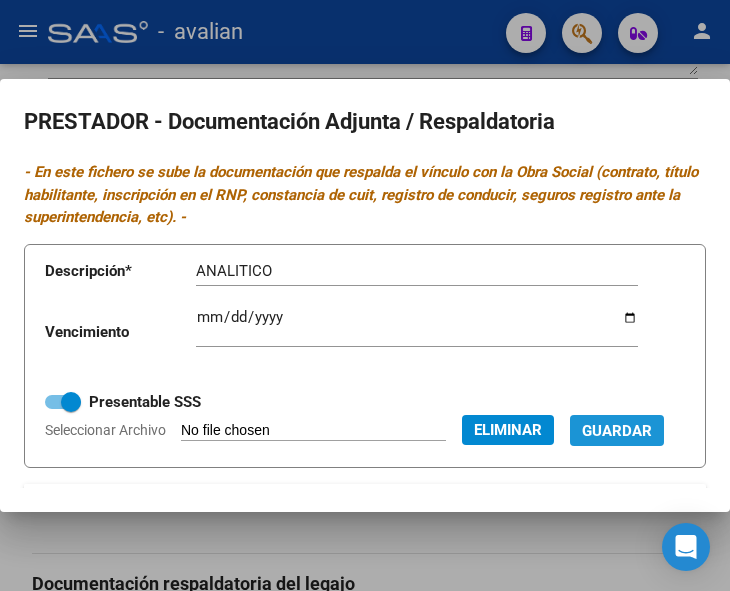 click on "Guardar" at bounding box center [617, 430] 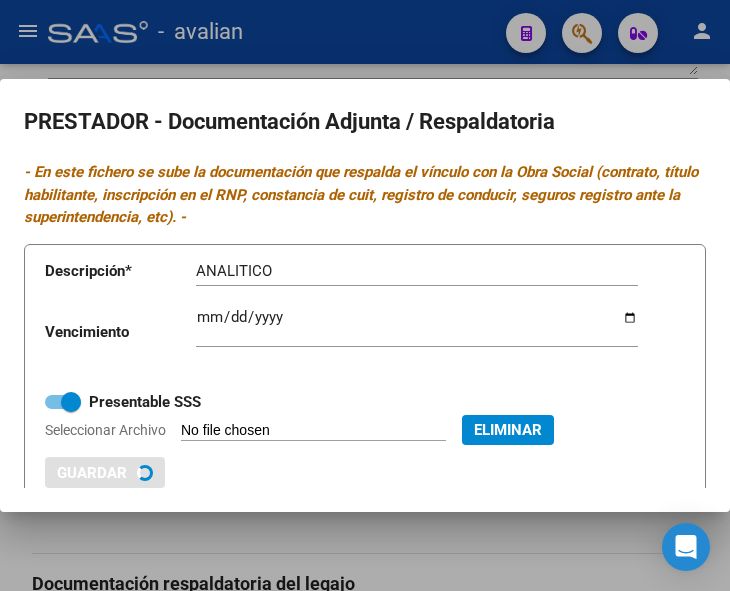 type 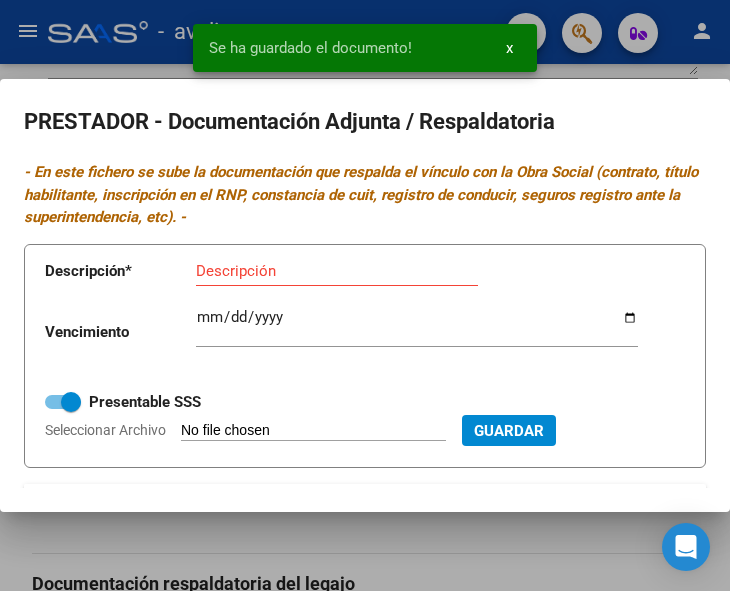 click on "Seleccionar Archivo" at bounding box center (313, 431) 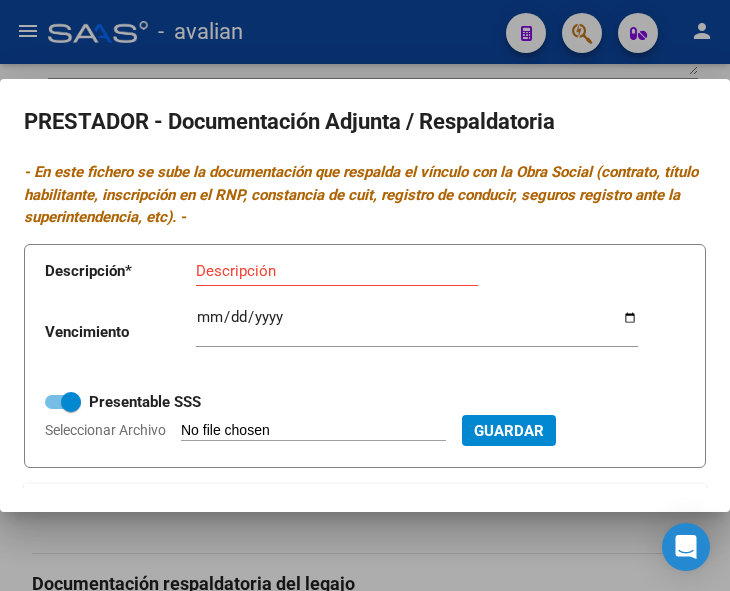 type on "C:\fakepath\MMA CBU.jpg" 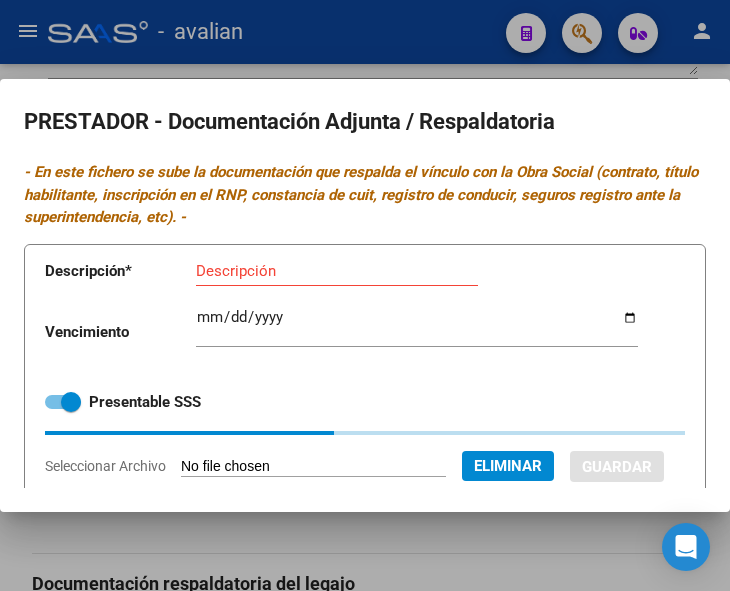 click on "Descripción" at bounding box center [337, 271] 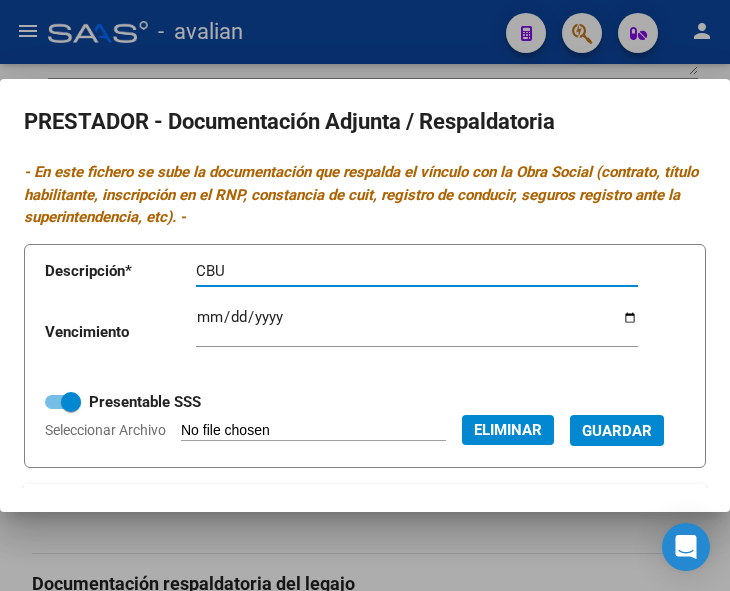 type on "CBU" 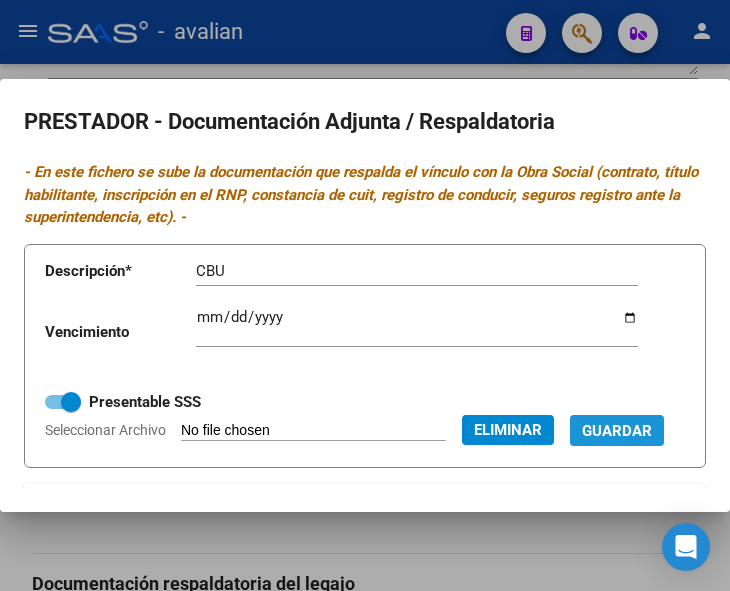 click on "Guardar" at bounding box center [617, 431] 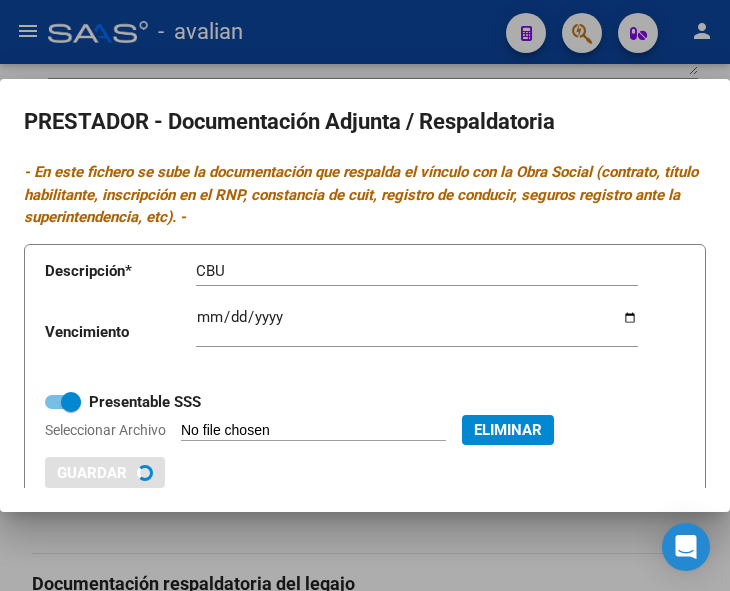 type 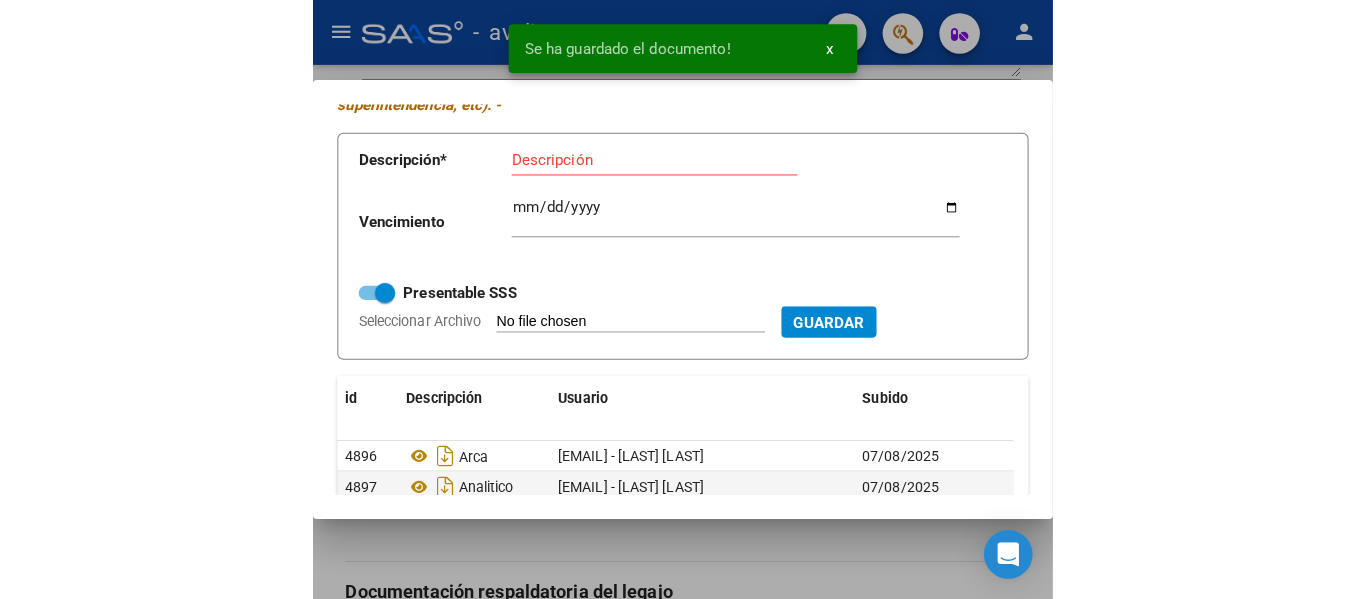 scroll, scrollTop: 100, scrollLeft: 0, axis: vertical 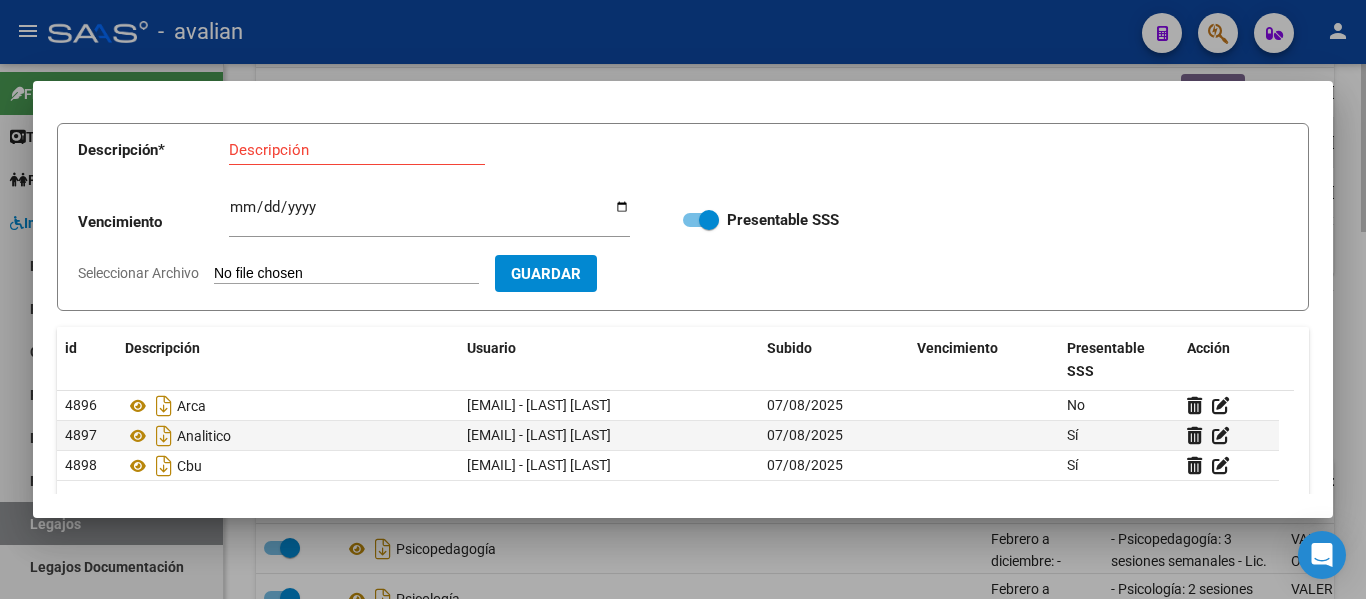 type 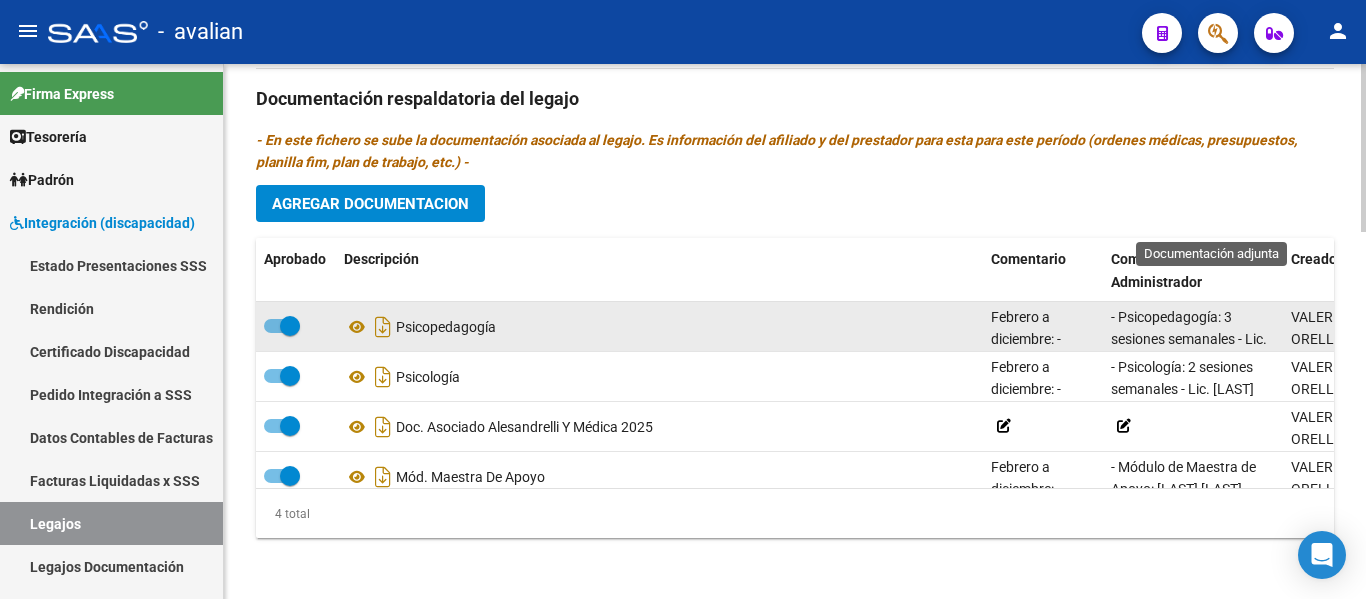 scroll, scrollTop: 1171, scrollLeft: 0, axis: vertical 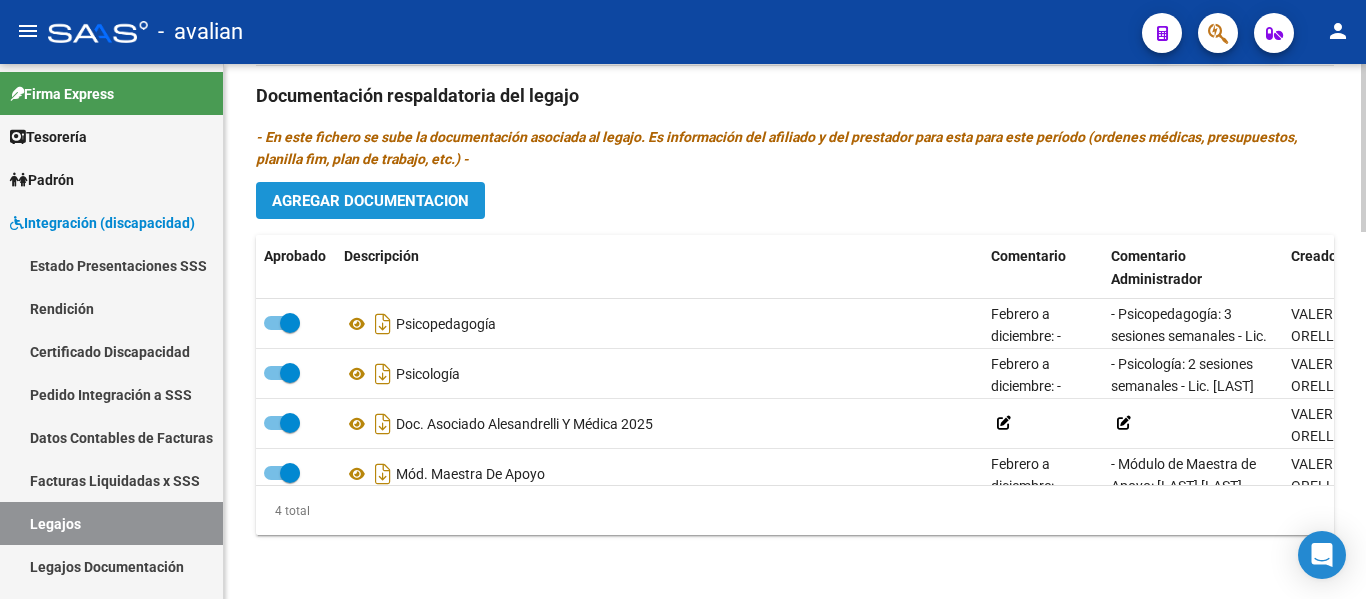 click on "Agregar Documentacion" 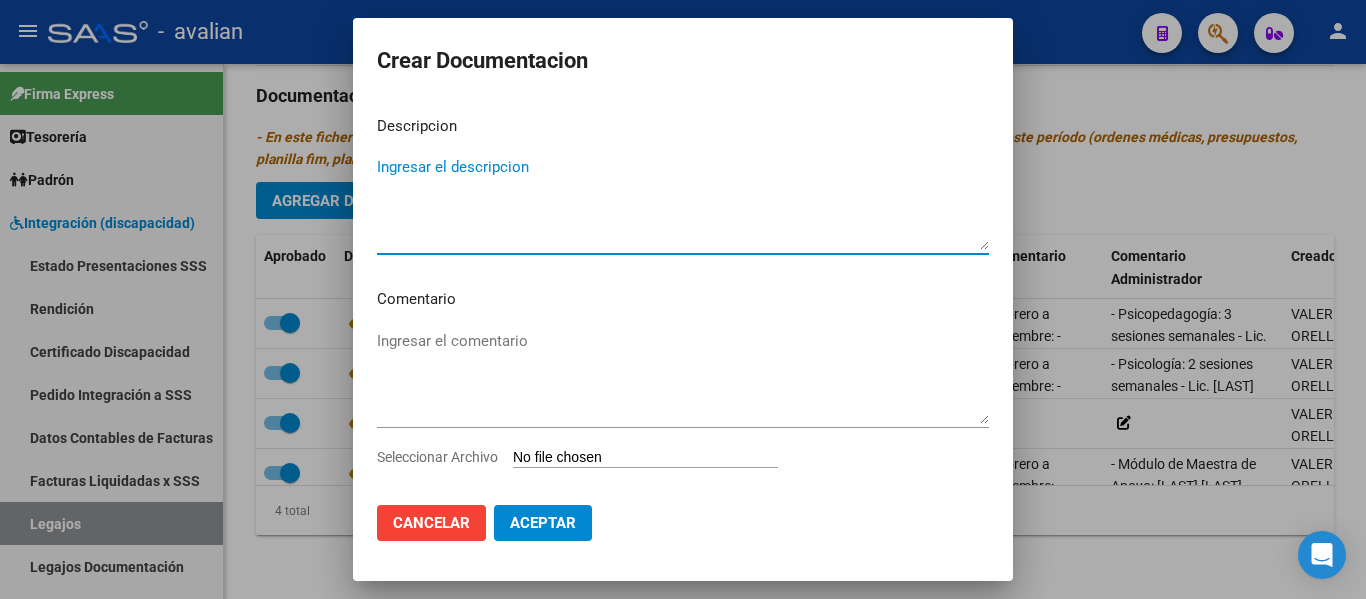 click on "Seleccionar Archivo" at bounding box center [585, 457] 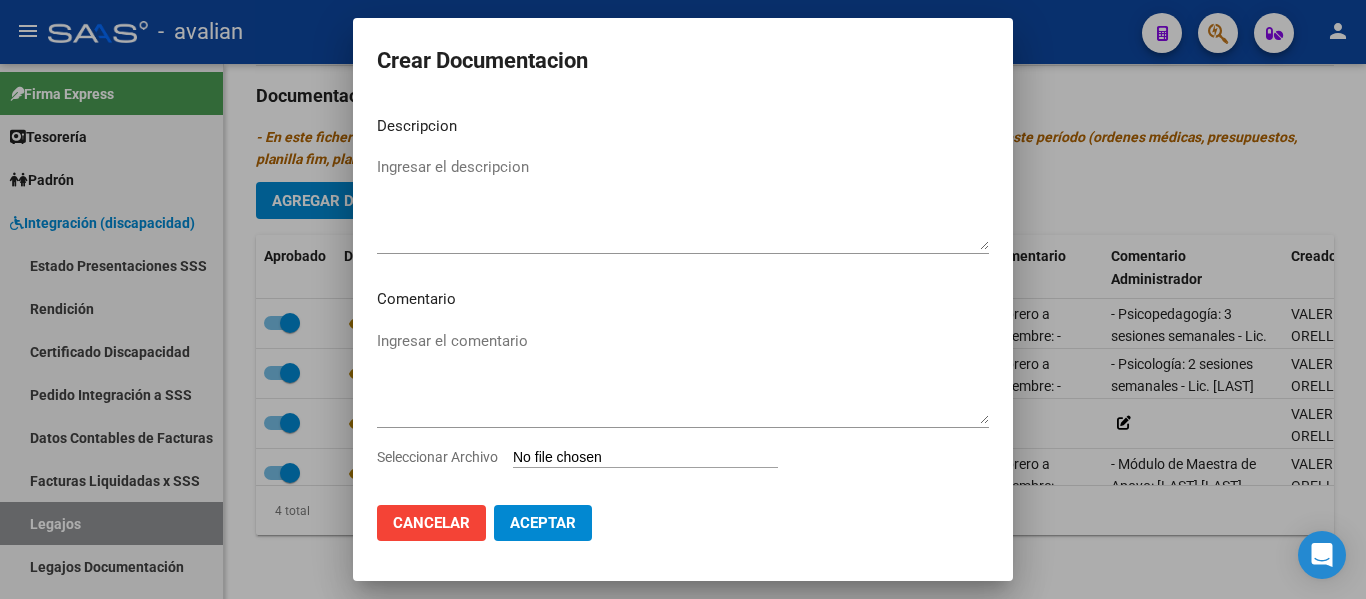 click on "Seleccionar Archivo" at bounding box center (645, 458) 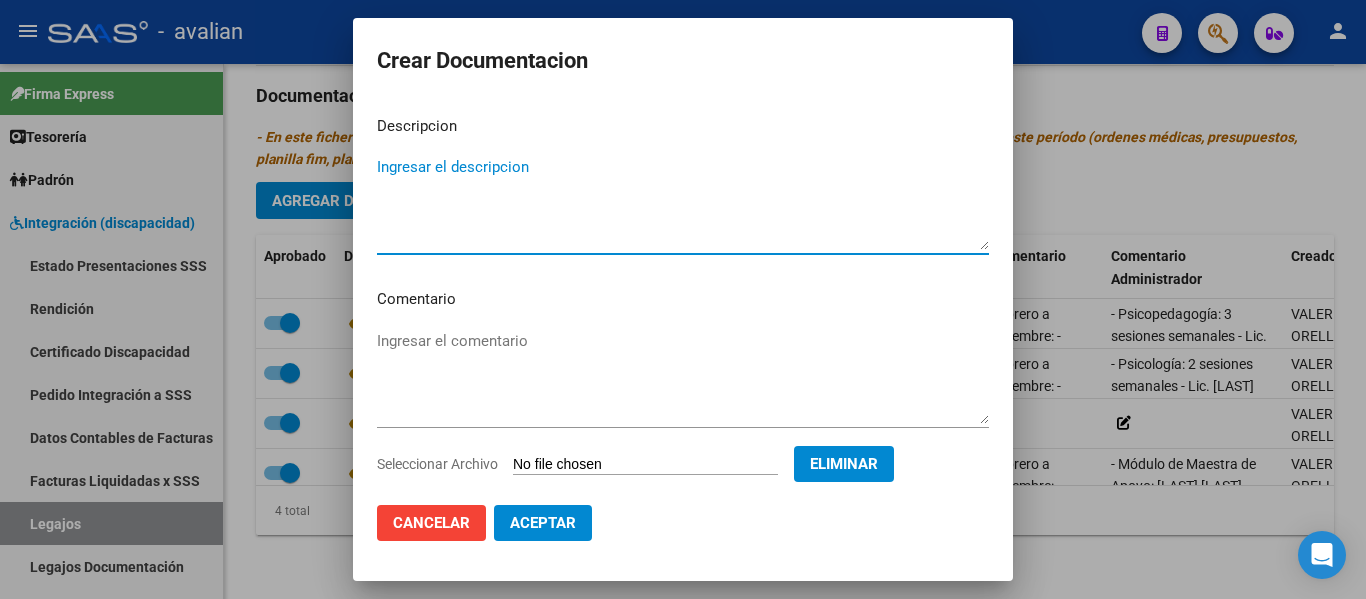 click on "Ingresar el descripcion" at bounding box center (683, 203) 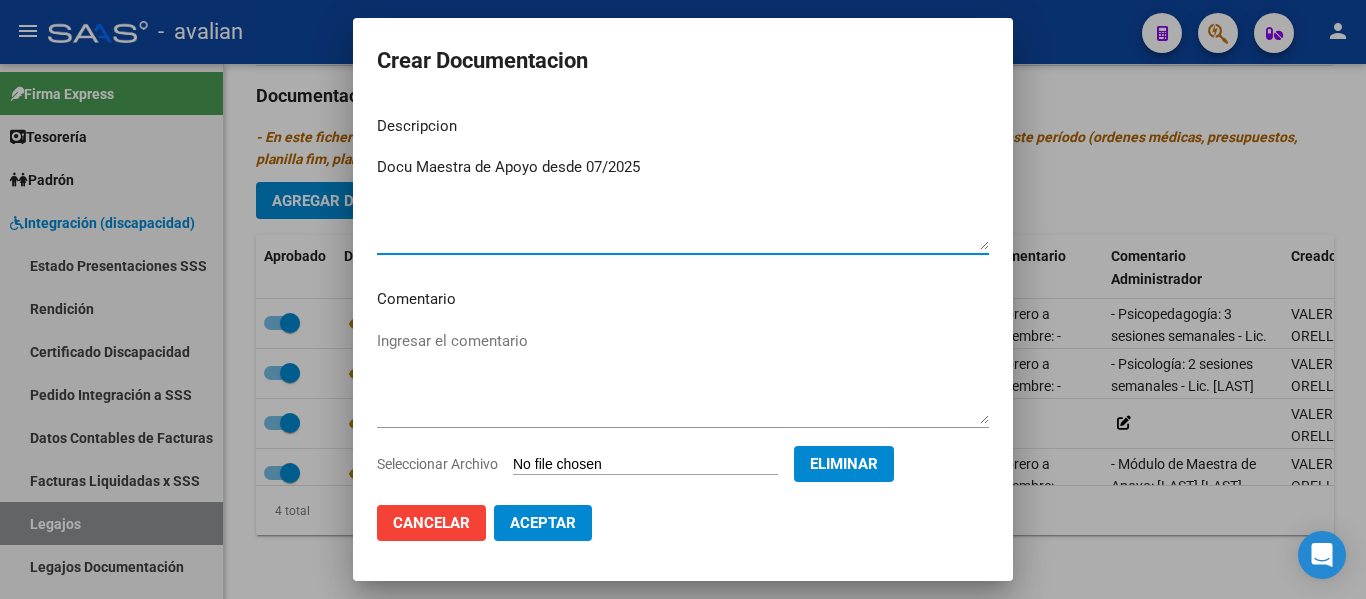 type on "Docu Maestra de Apoyo desde 07/2025" 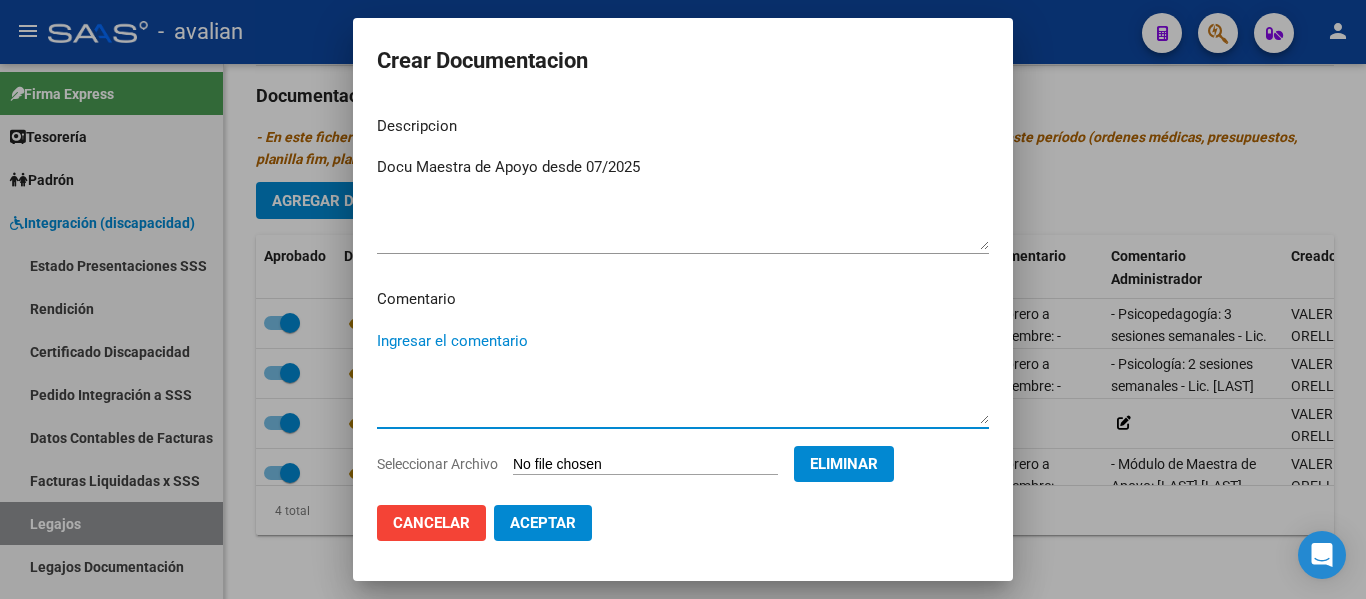 paste on "- Módulo de Maestra de Apoyo - [LAST] [LAST] Ma. [LAST]" 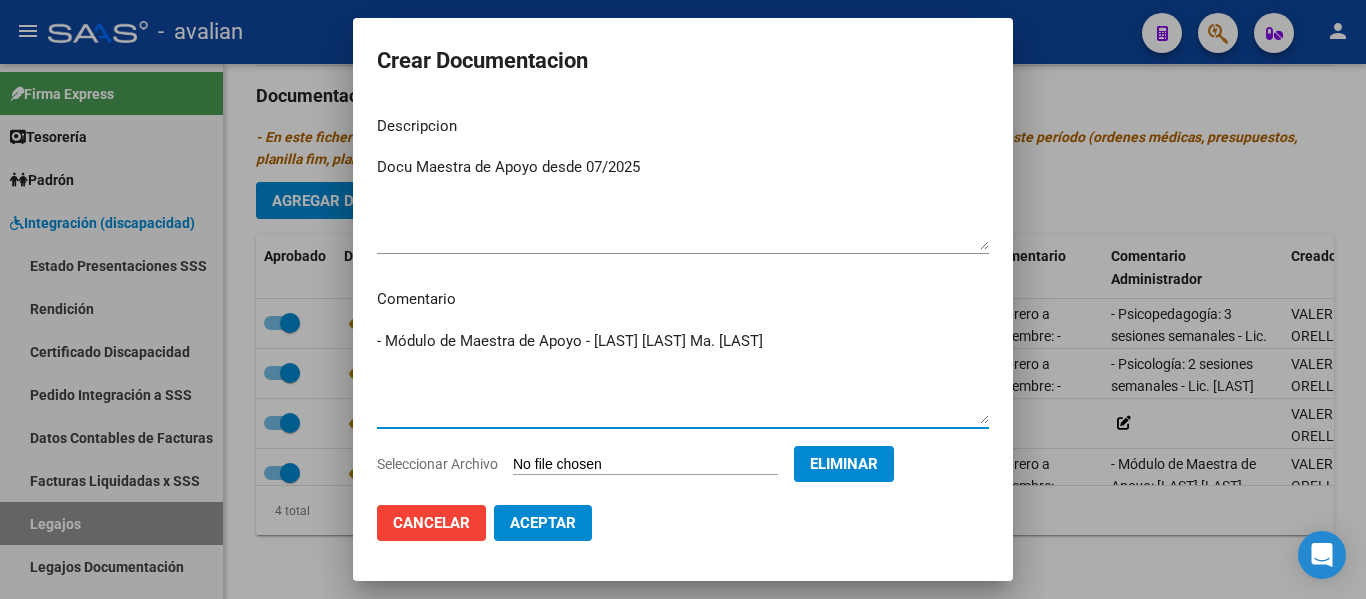 click on "Comentario" at bounding box center [683, 299] 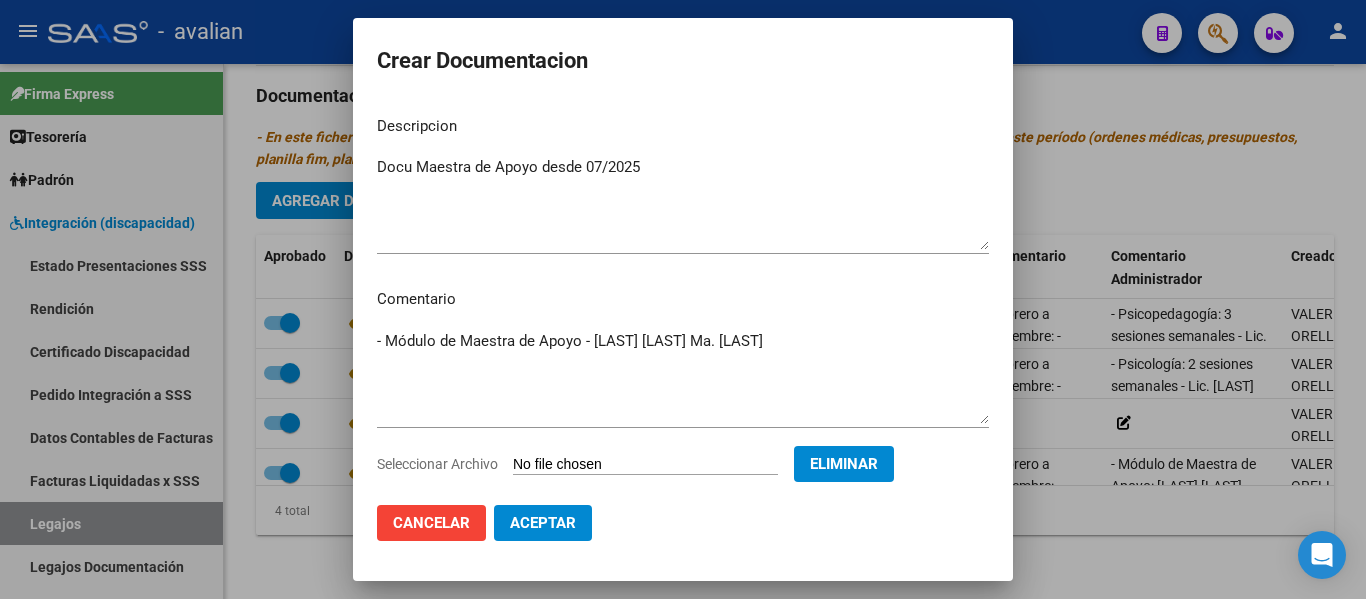 click on "- Módulo de Maestra de Apoyo - [LAST] [LAST] Ma. [LAST] Ingresar el comentario" at bounding box center [683, 377] 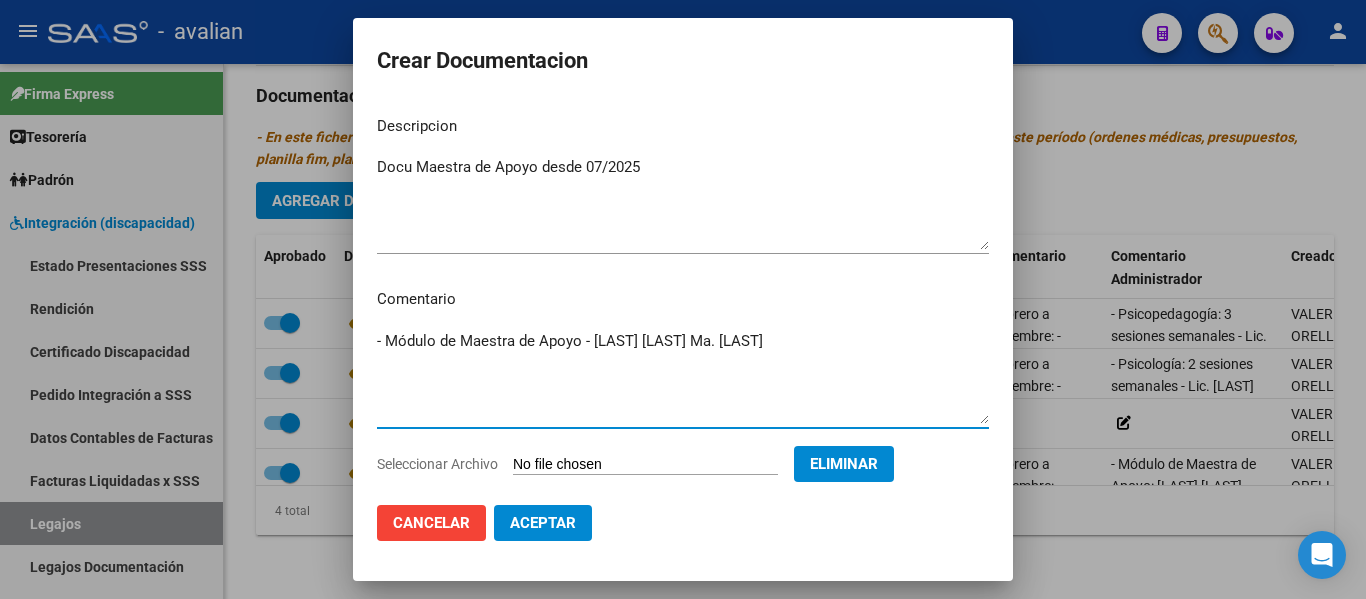 click on "- Módulo de Maestra de Apoyo - [LAST] [LAST] Ma. [LAST]" at bounding box center [683, 377] 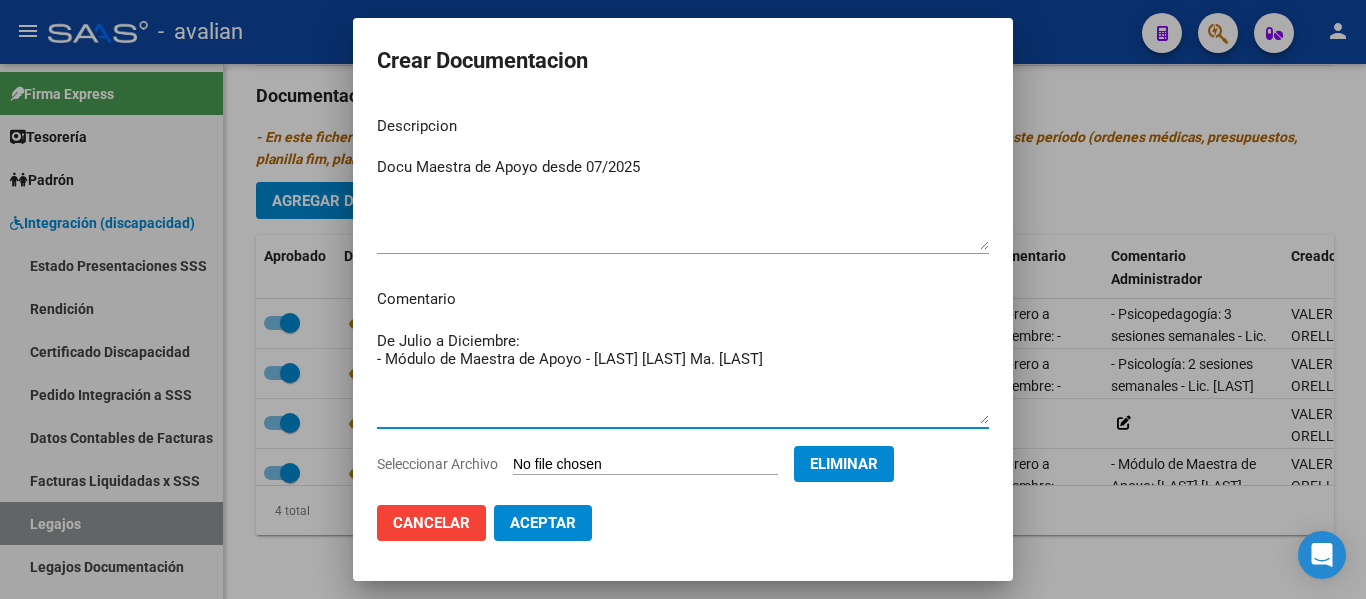 type on "De Julio a Diciembre:
- Módulo de Maestra de Apoyo - [LAST] [LAST] Ma. [LAST]" 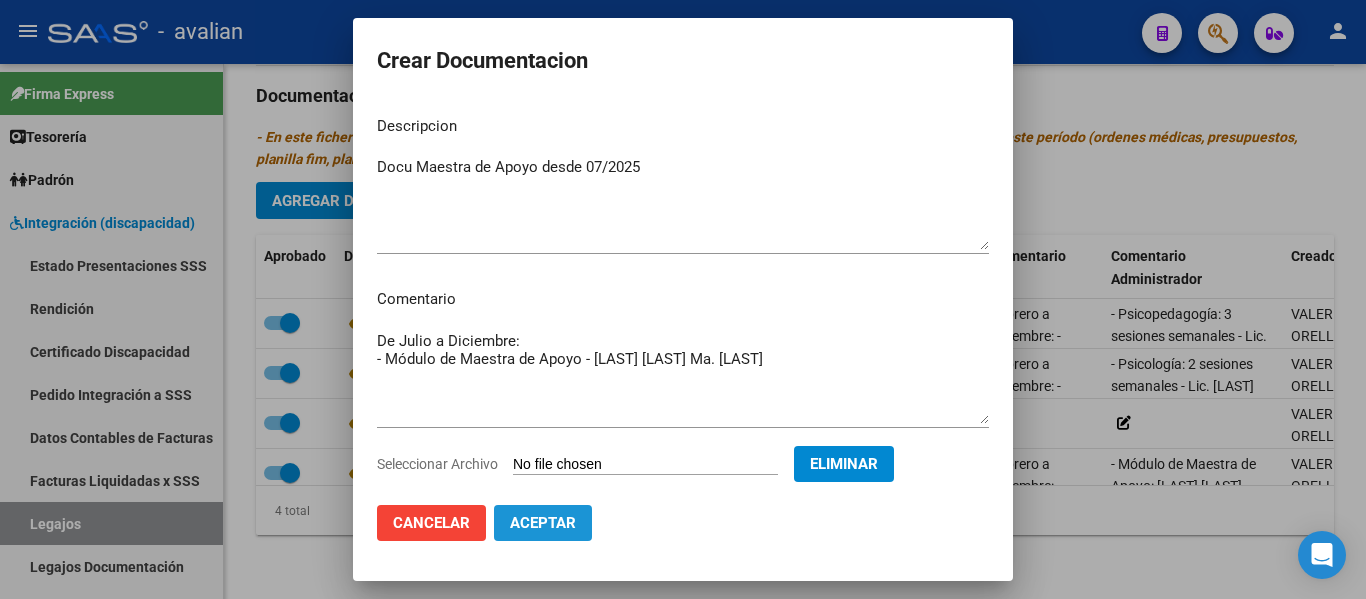 click on "Aceptar" 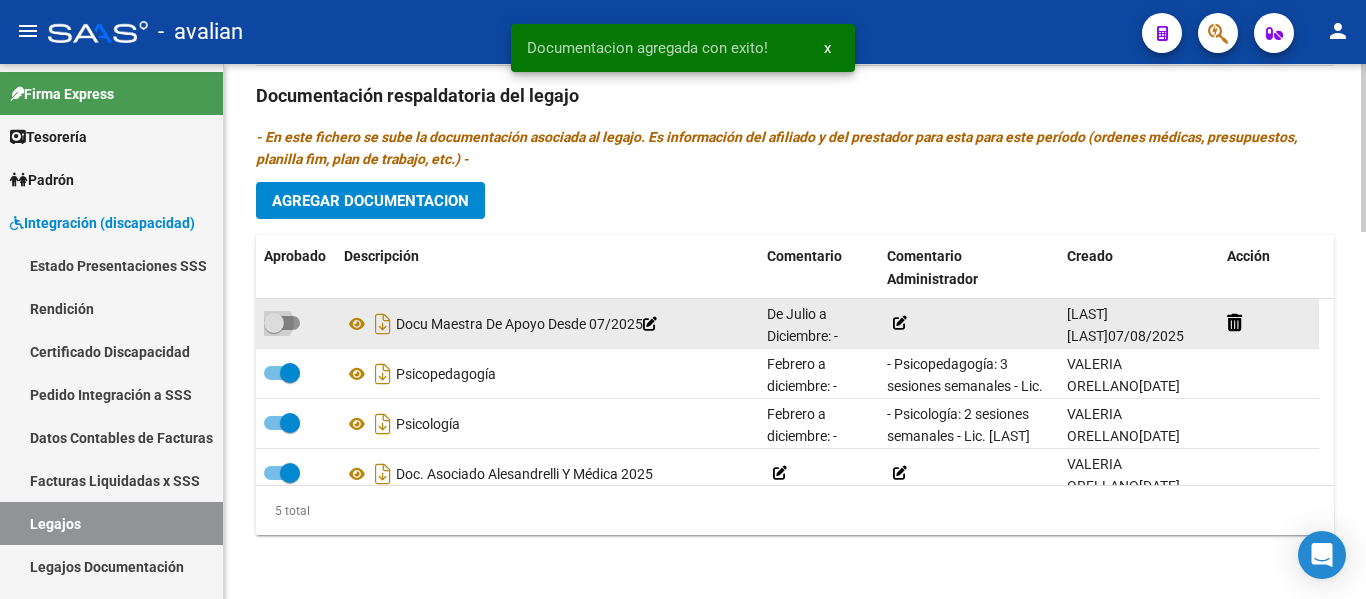 click at bounding box center [282, 323] 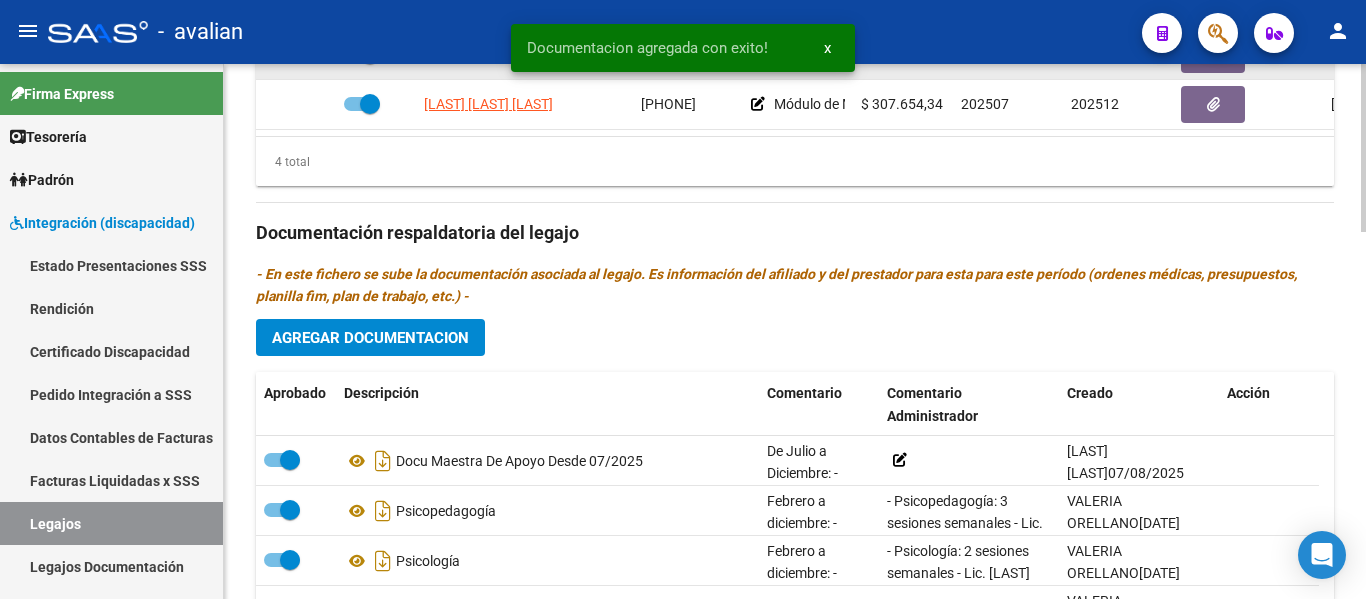 scroll, scrollTop: 771, scrollLeft: 0, axis: vertical 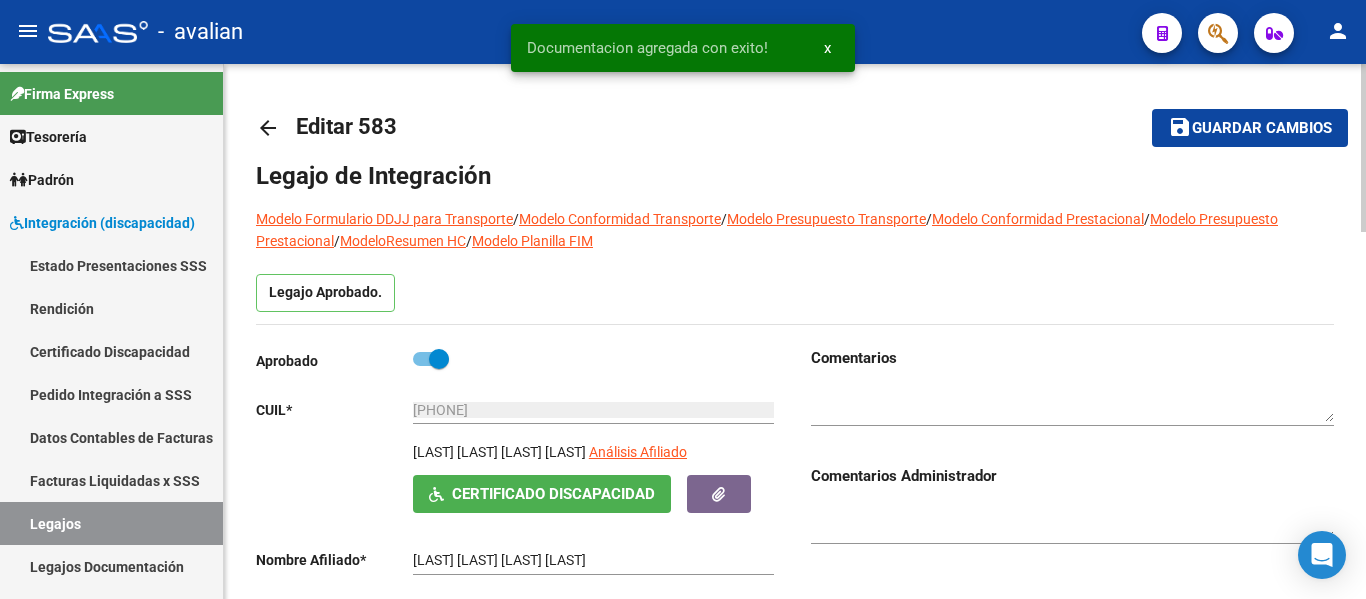 click on "Guardar cambios" 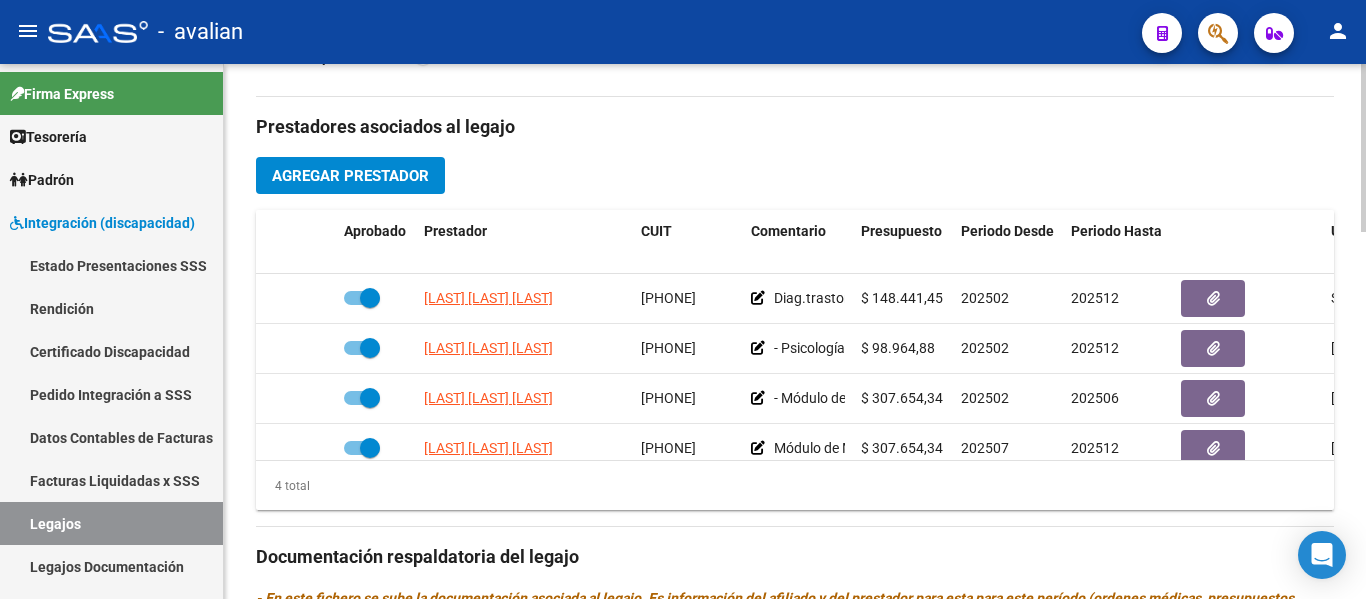scroll, scrollTop: 800, scrollLeft: 0, axis: vertical 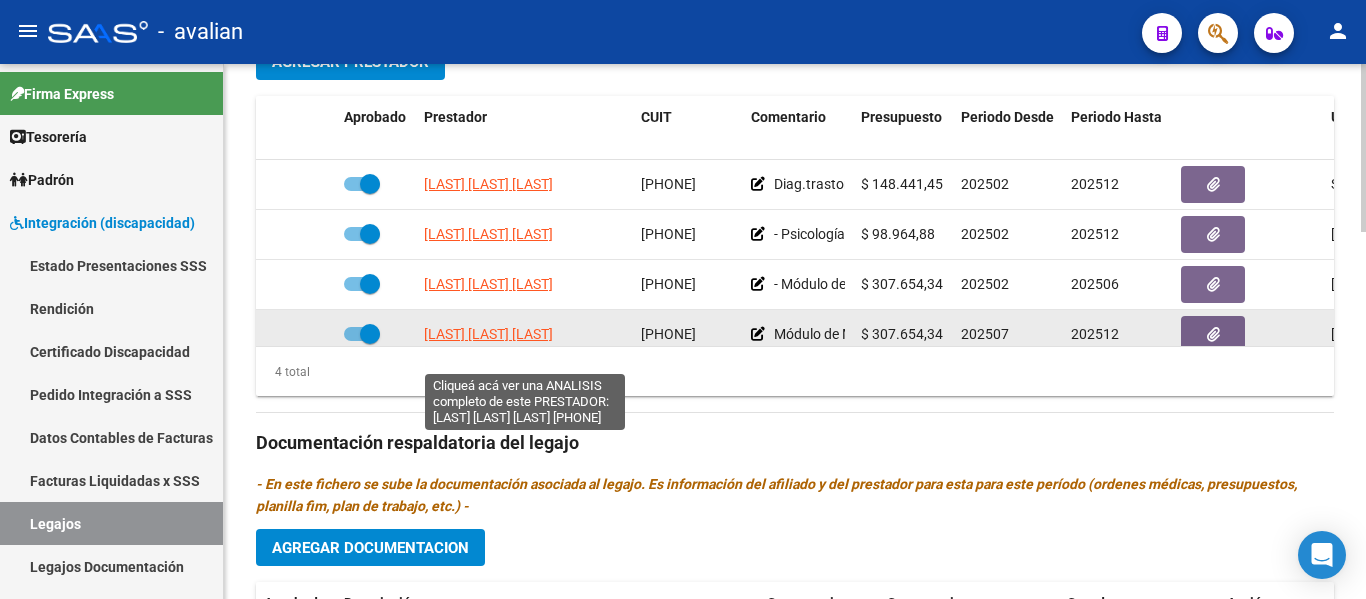 drag, startPoint x: 411, startPoint y: 359, endPoint x: 601, endPoint y: 350, distance: 190.21304 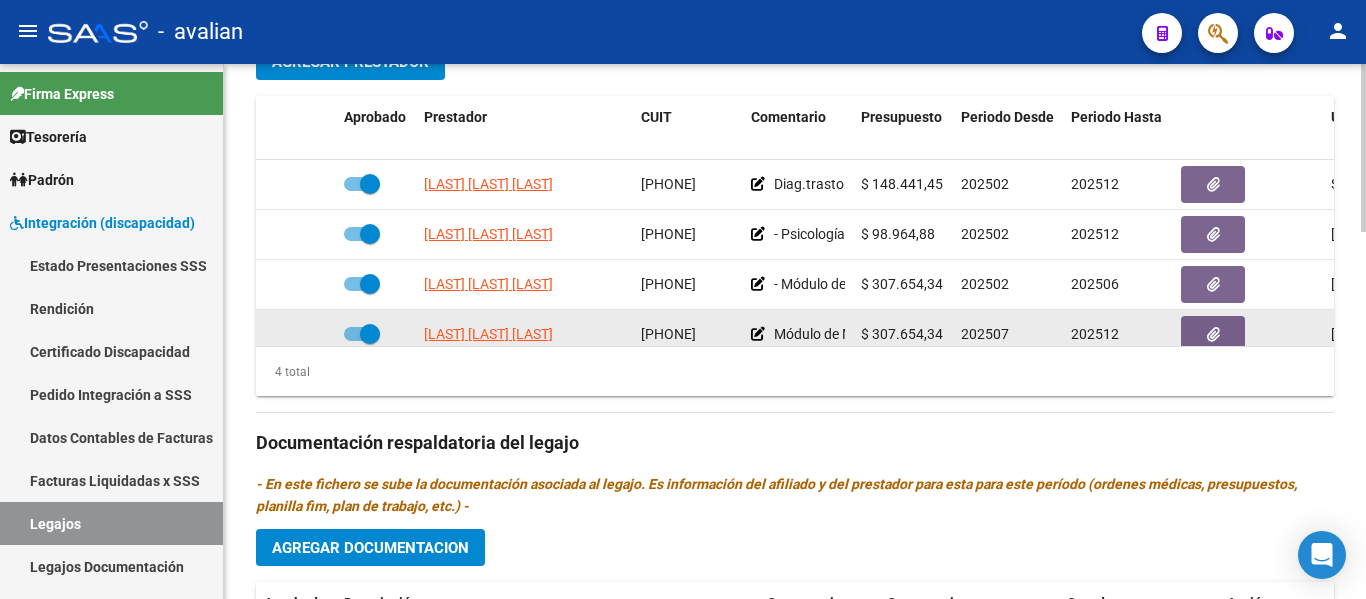 drag, startPoint x: 629, startPoint y: 356, endPoint x: 433, endPoint y: 360, distance: 196.04082 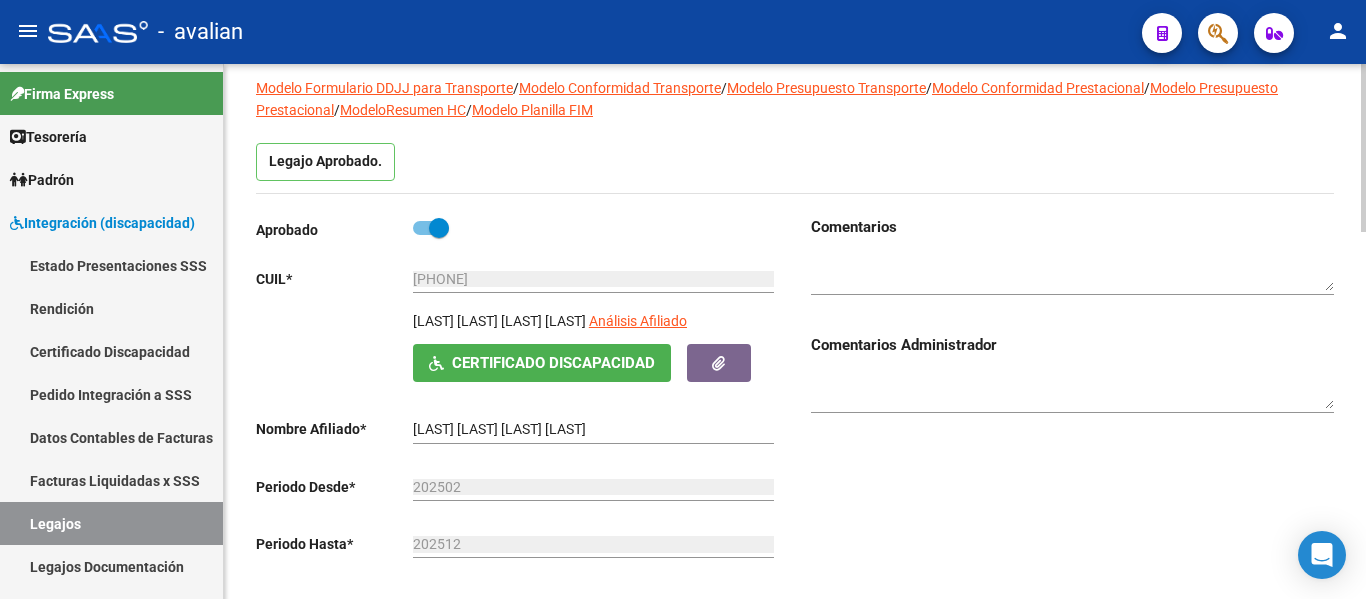 scroll, scrollTop: 100, scrollLeft: 0, axis: vertical 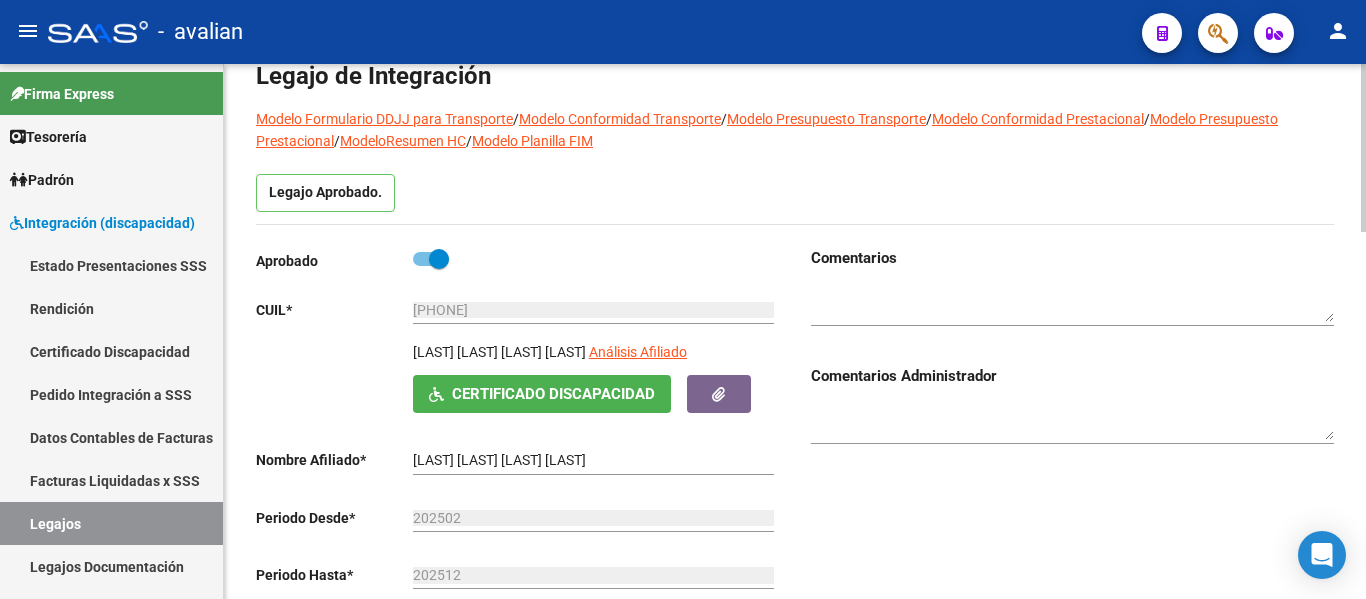 drag, startPoint x: 409, startPoint y: 480, endPoint x: 571, endPoint y: 473, distance: 162.15117 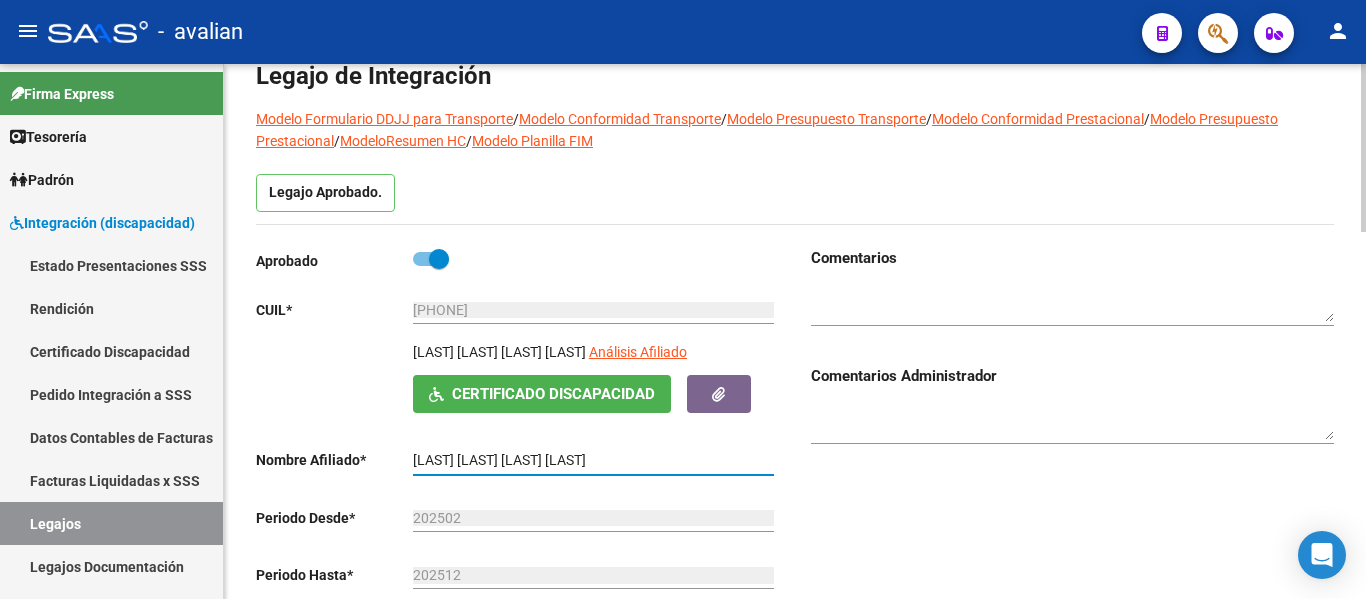 drag, startPoint x: 416, startPoint y: 484, endPoint x: 657, endPoint y: 466, distance: 241.67126 